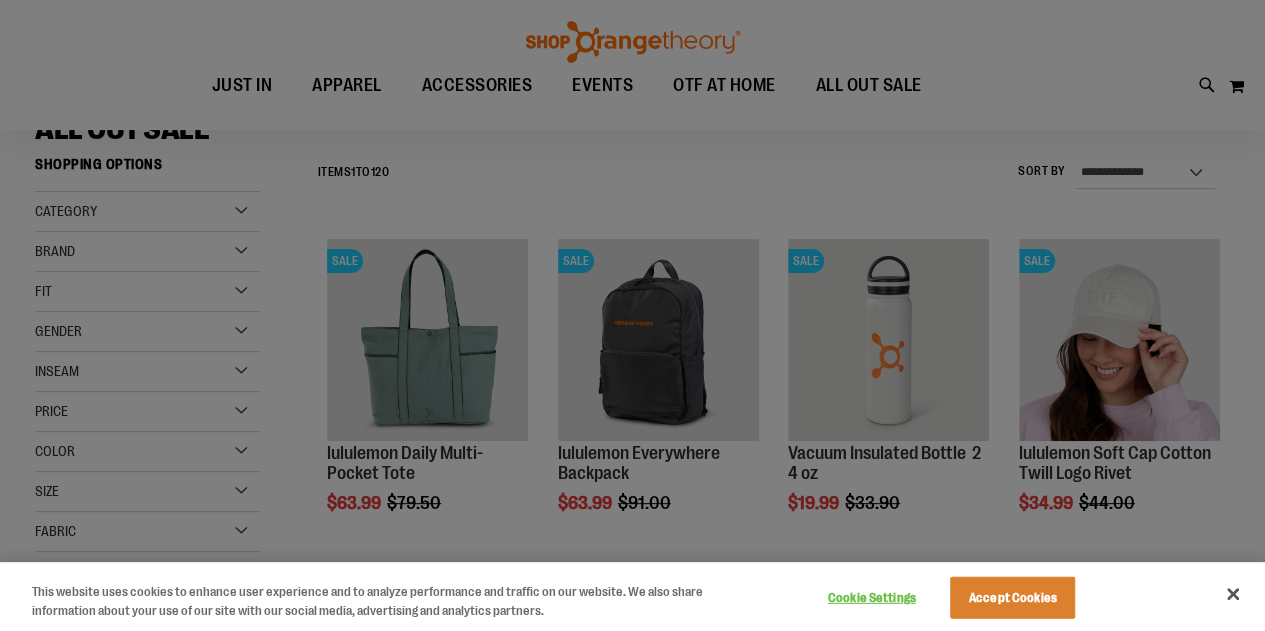 scroll, scrollTop: 200, scrollLeft: 0, axis: vertical 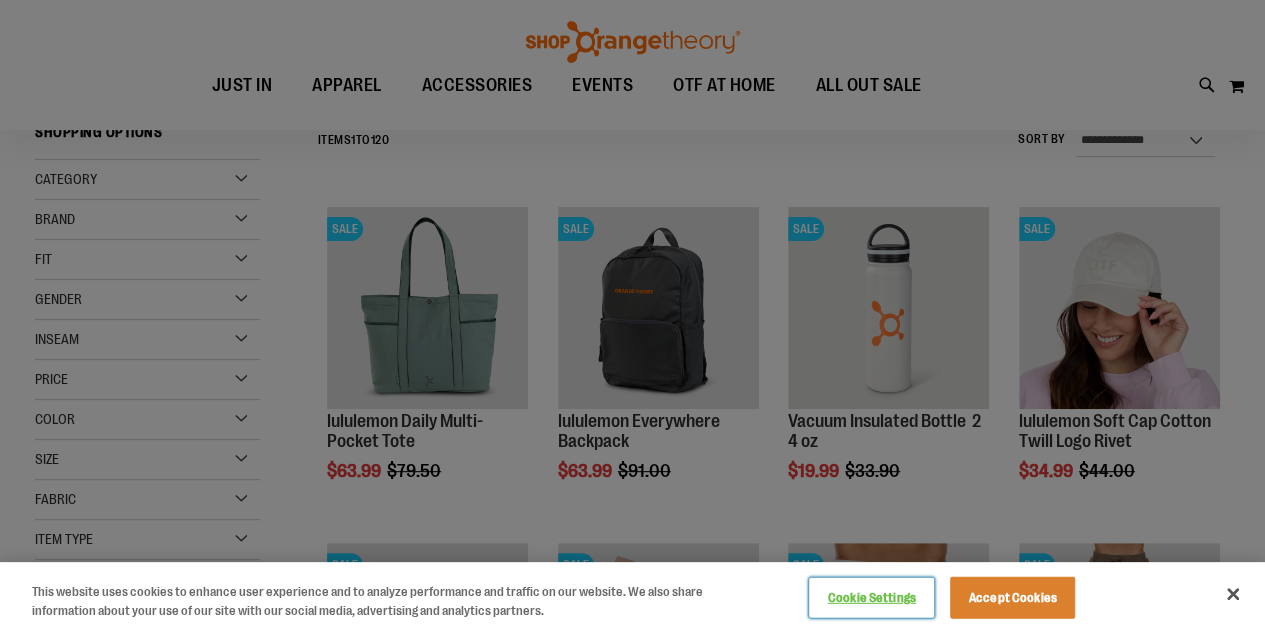 click on "Cookie Settings" at bounding box center [871, 598] 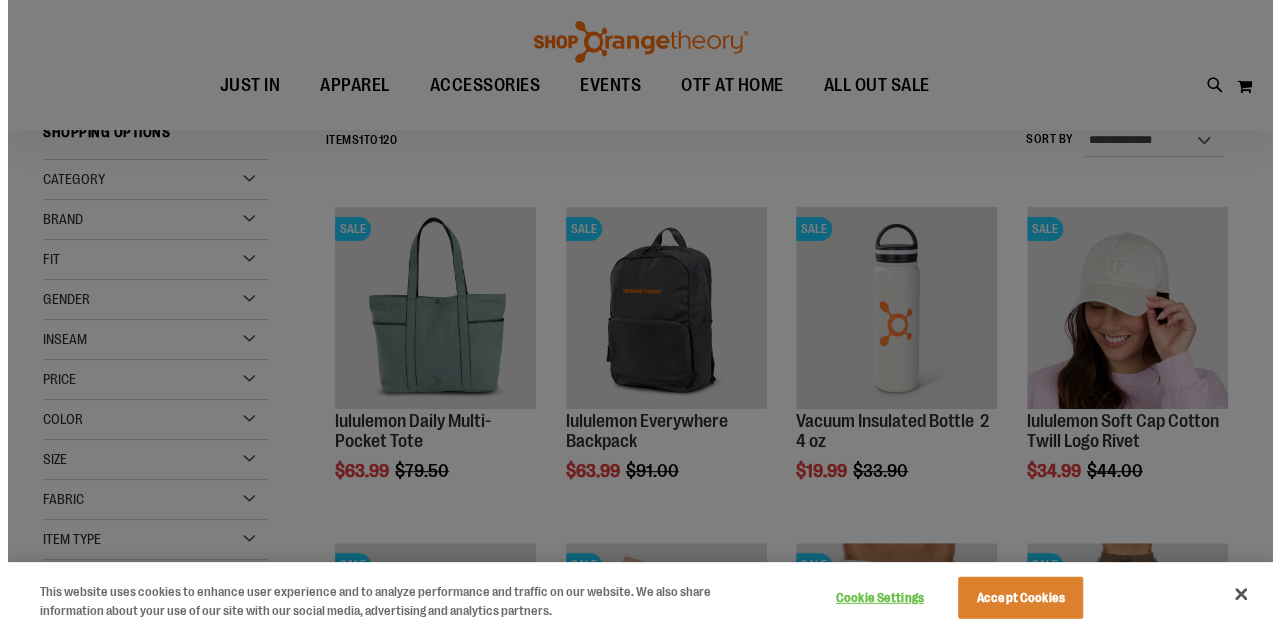 scroll, scrollTop: 0, scrollLeft: 0, axis: both 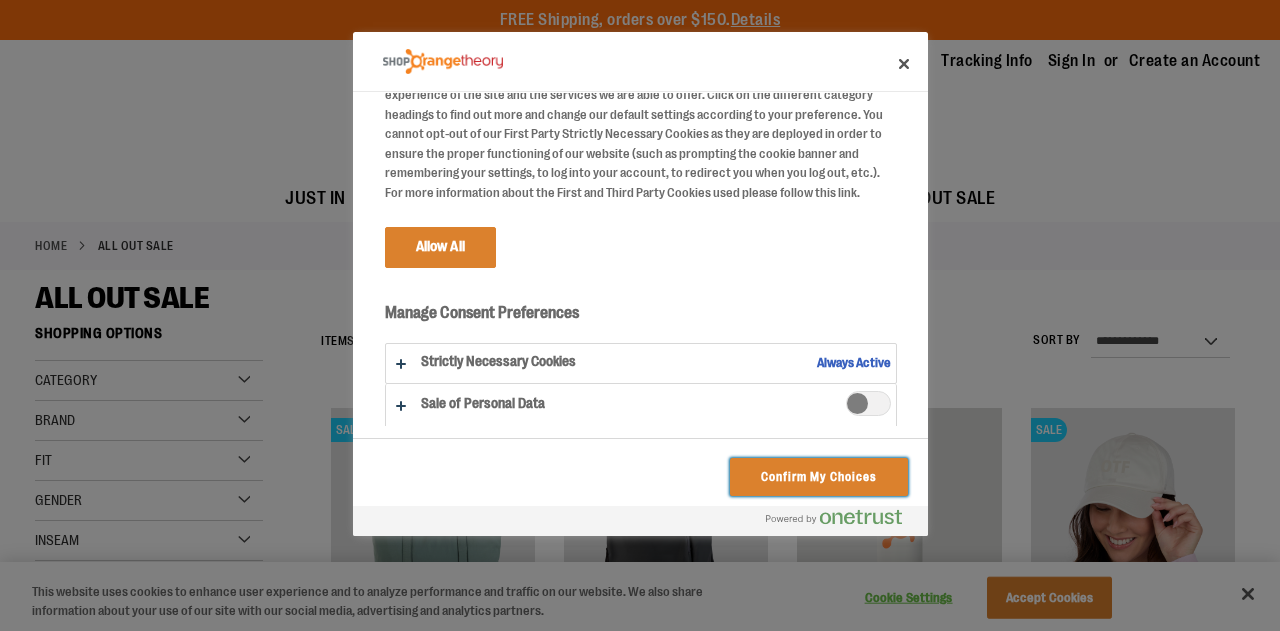 click on "Confirm My Choices" at bounding box center (818, 477) 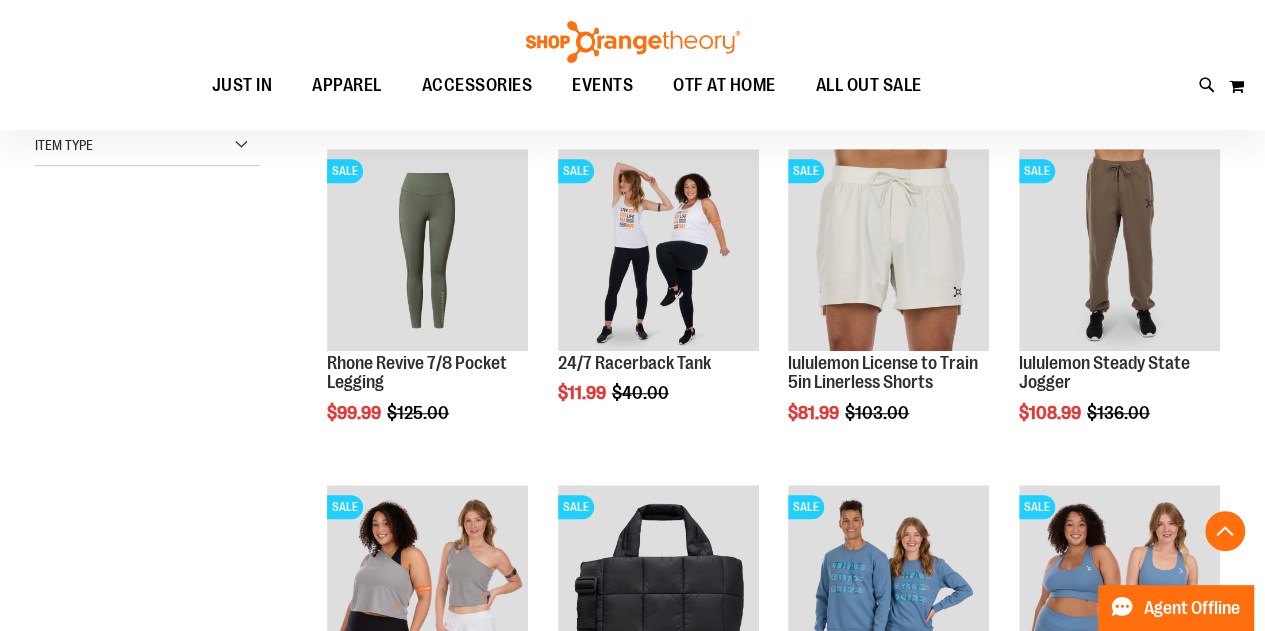scroll, scrollTop: 600, scrollLeft: 0, axis: vertical 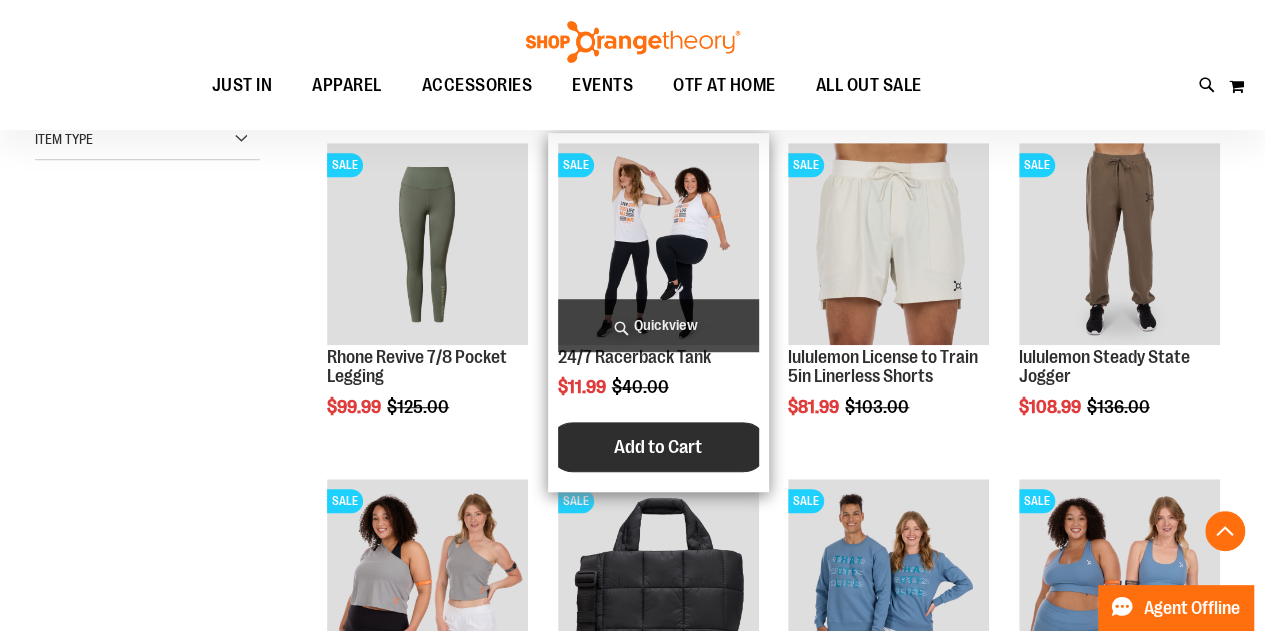 click on "Add to Cart" at bounding box center (658, 447) 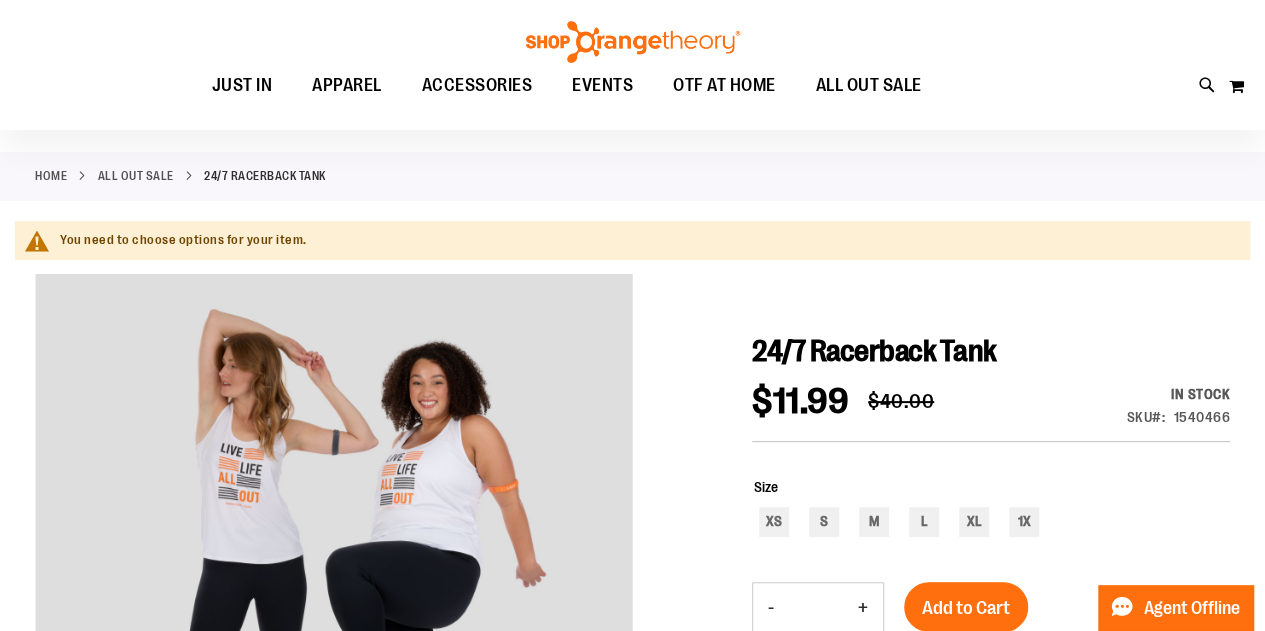 scroll, scrollTop: 100, scrollLeft: 0, axis: vertical 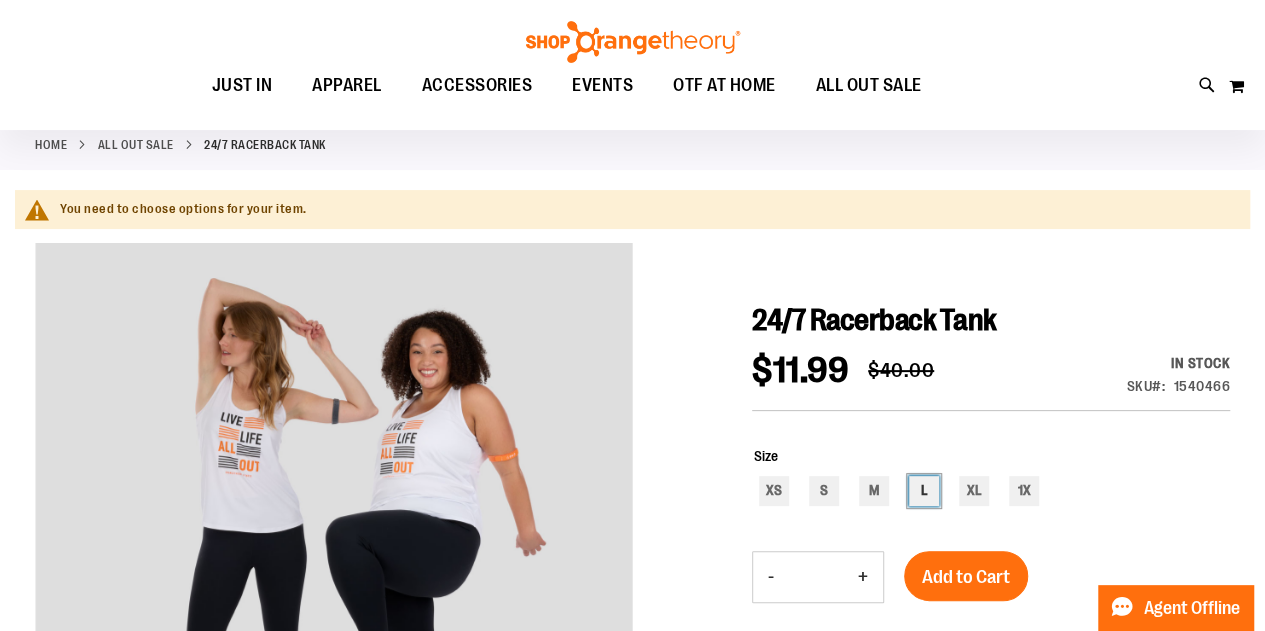 click on "L" at bounding box center [924, 491] 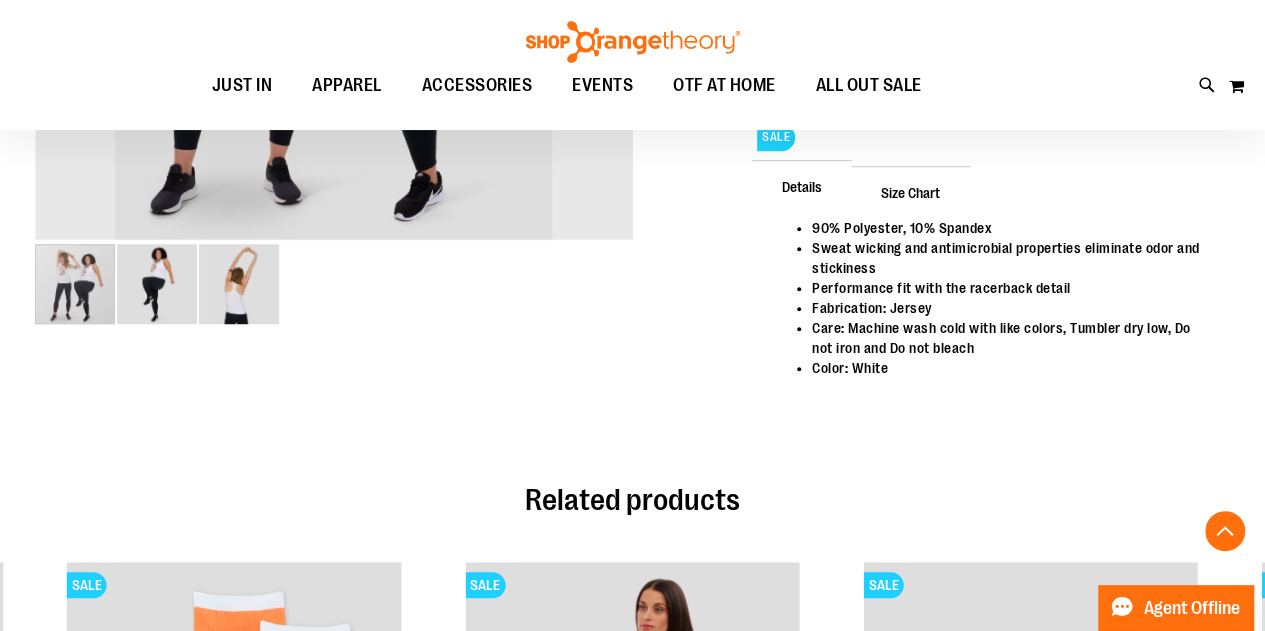 scroll, scrollTop: 400, scrollLeft: 0, axis: vertical 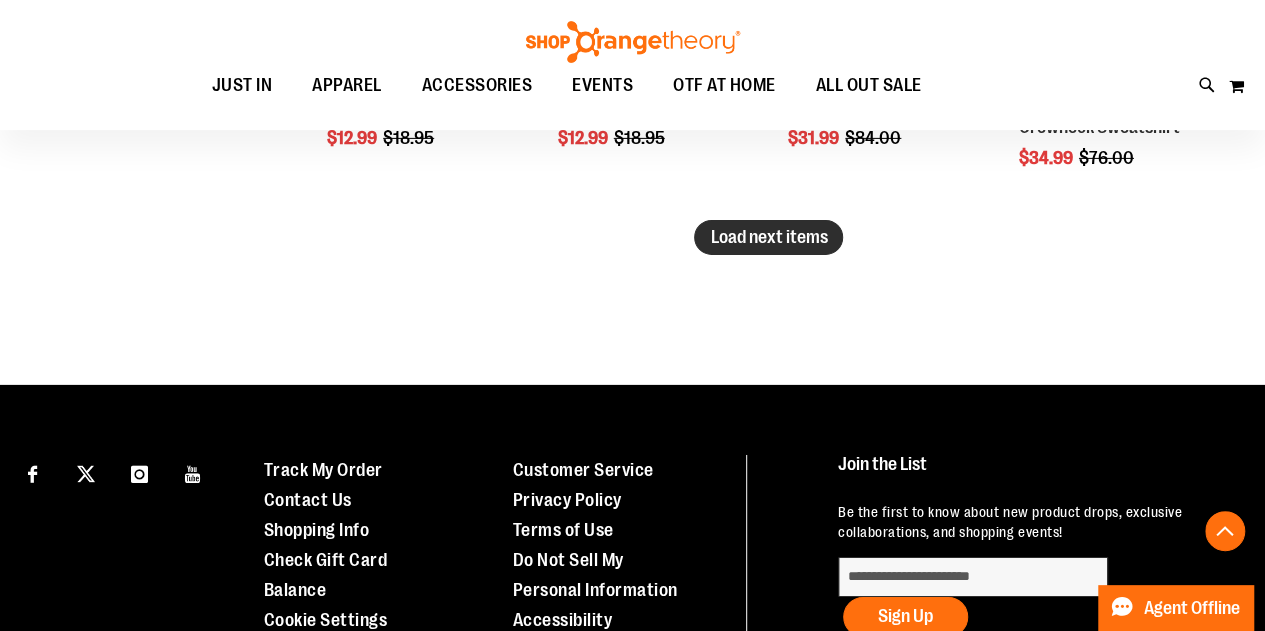 click on "Load next items" at bounding box center (768, 237) 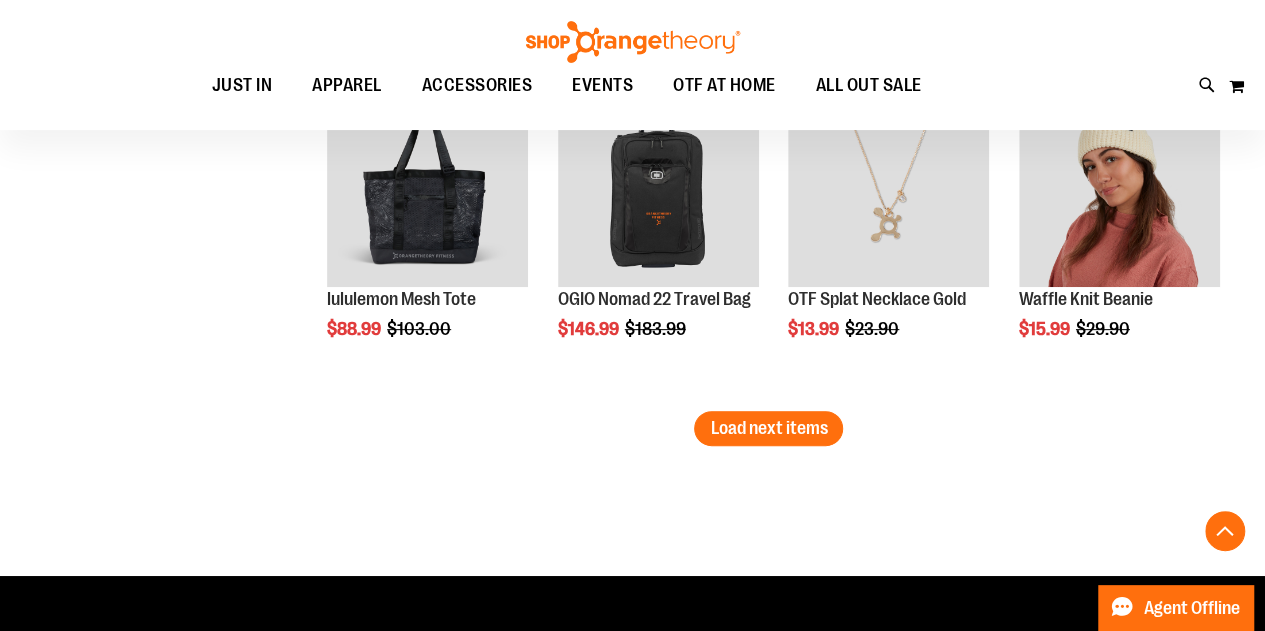 scroll, scrollTop: 4200, scrollLeft: 0, axis: vertical 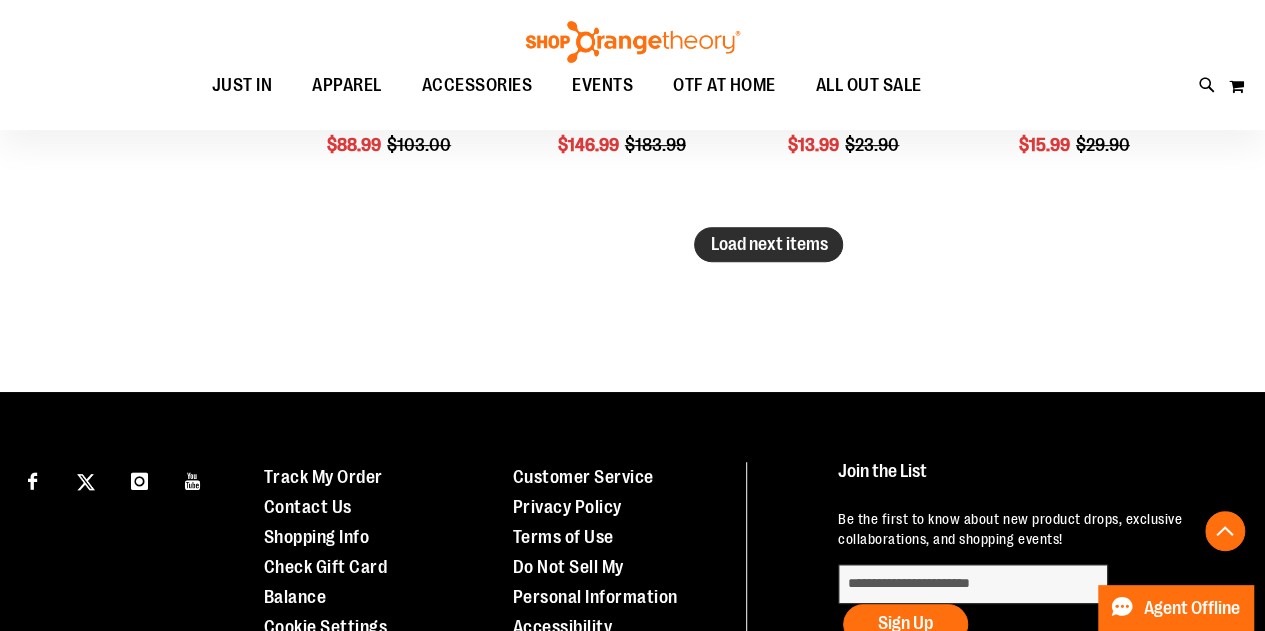 click on "Load next items" at bounding box center (768, 244) 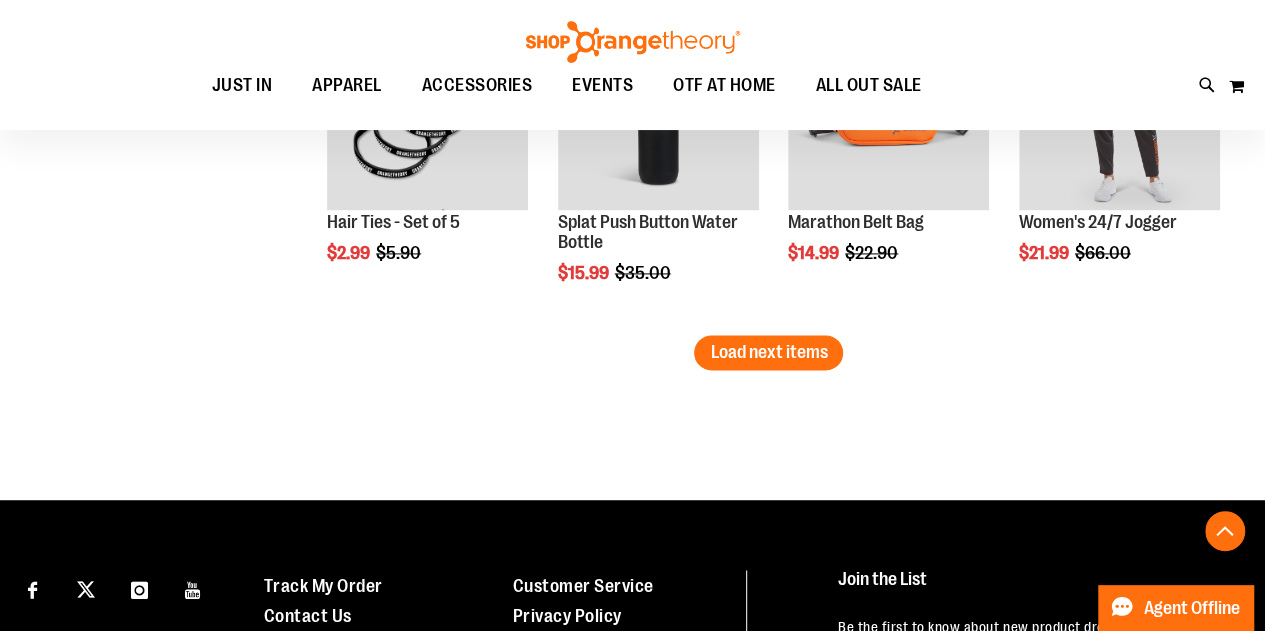 scroll, scrollTop: 5200, scrollLeft: 0, axis: vertical 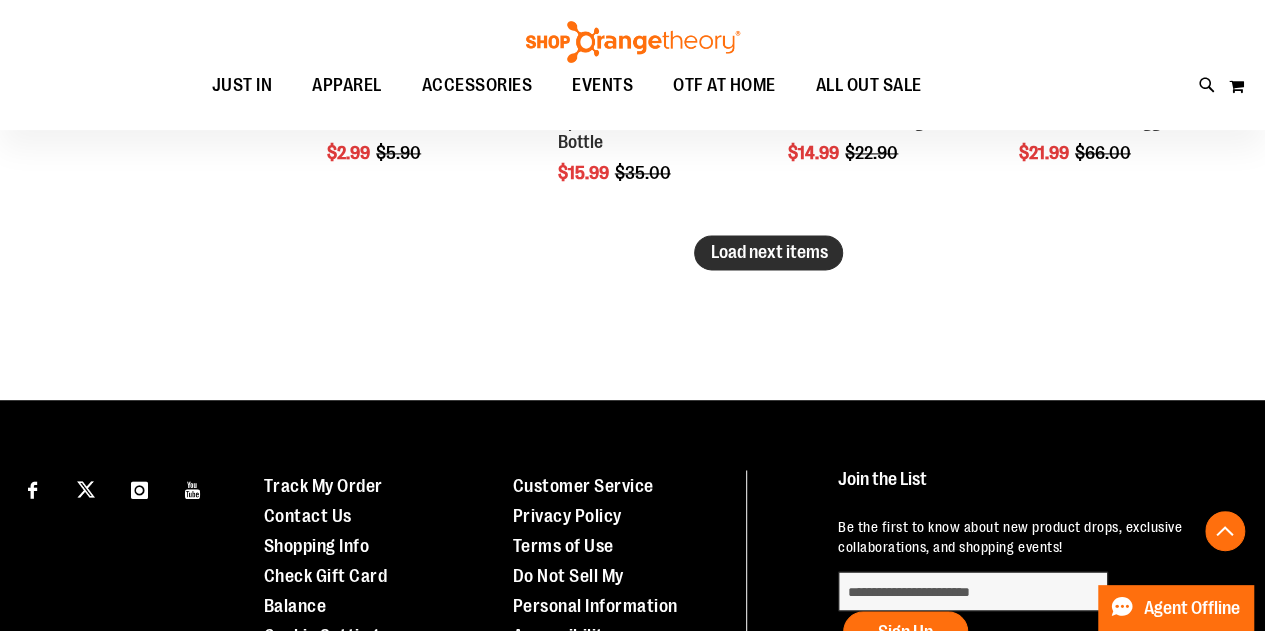 click on "Load next items" at bounding box center [768, 252] 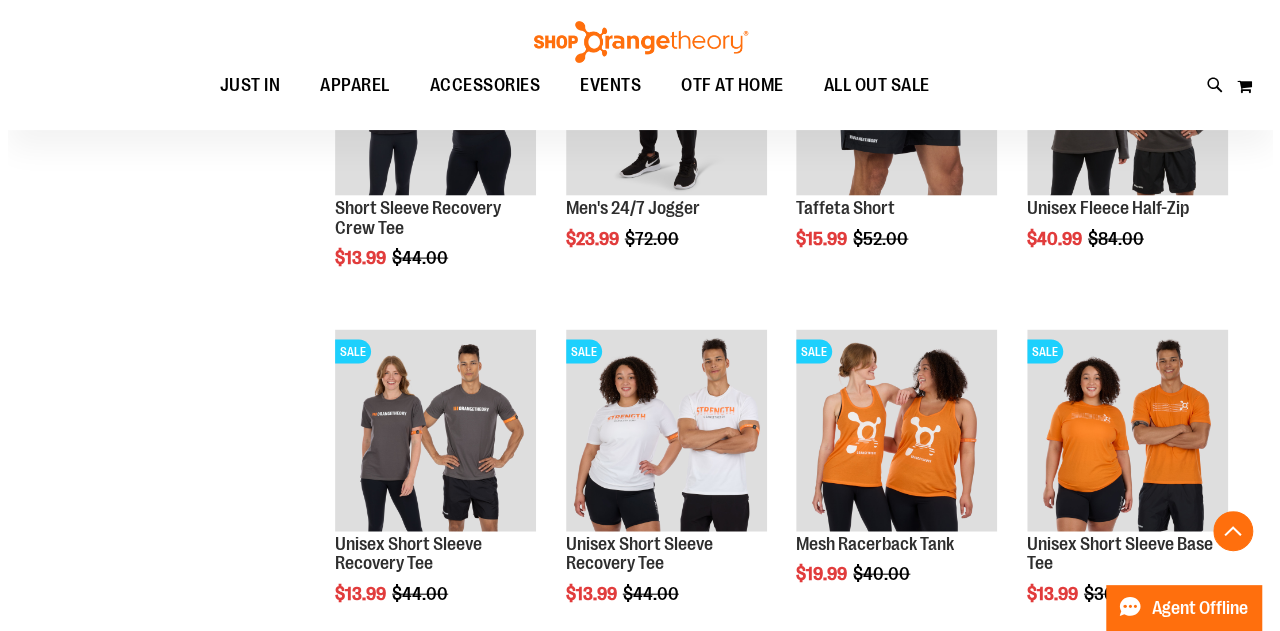 scroll, scrollTop: 5800, scrollLeft: 0, axis: vertical 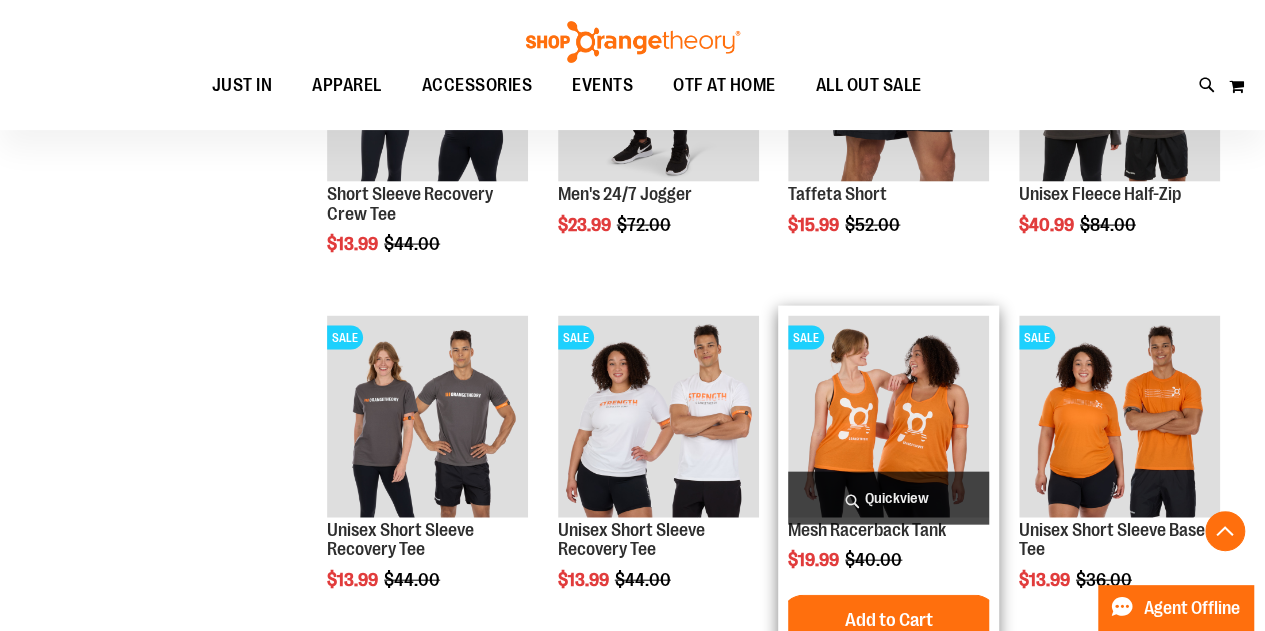 click at bounding box center (888, 416) 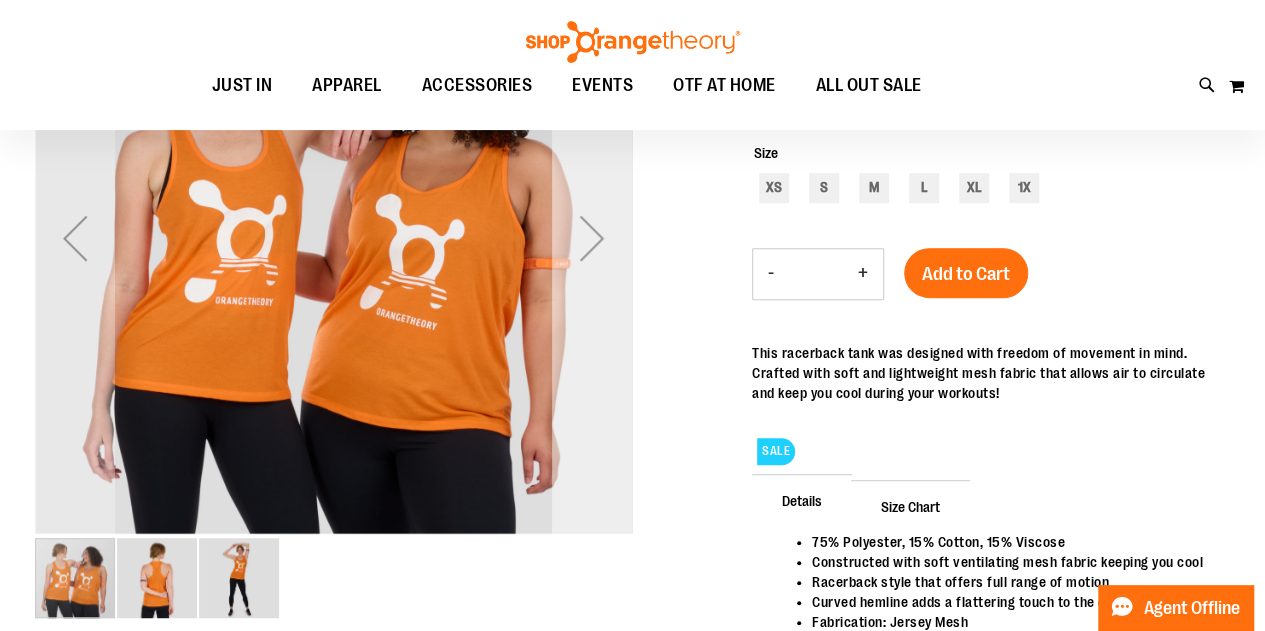 scroll, scrollTop: 400, scrollLeft: 0, axis: vertical 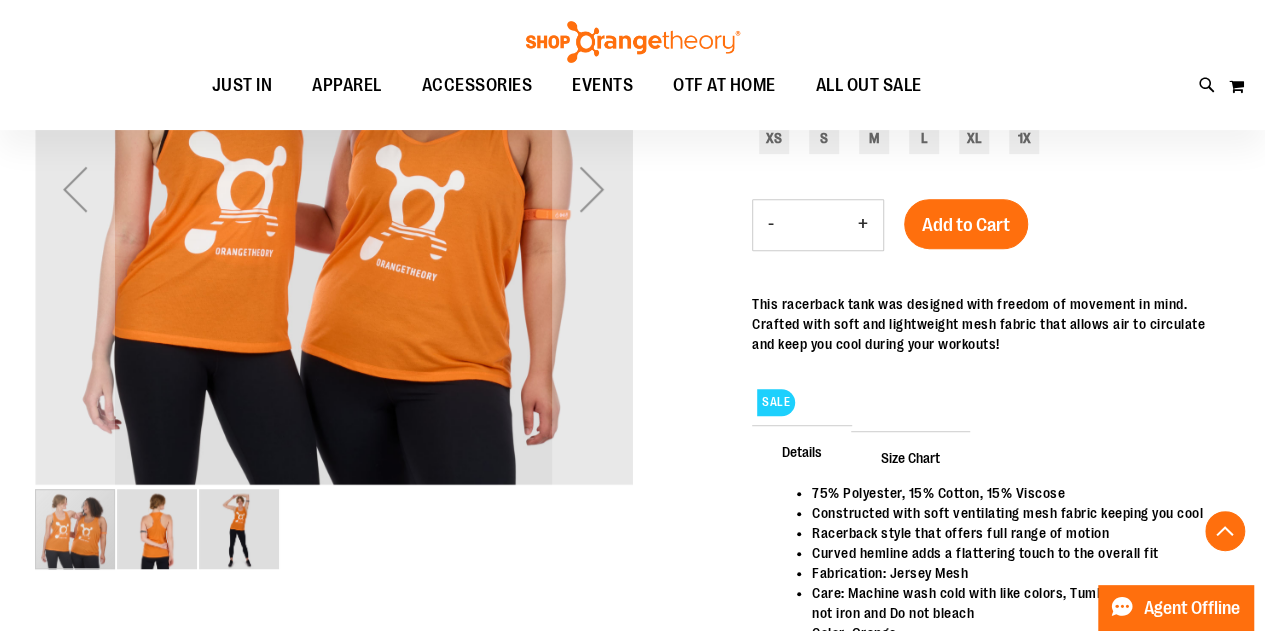 click at bounding box center (75, 529) 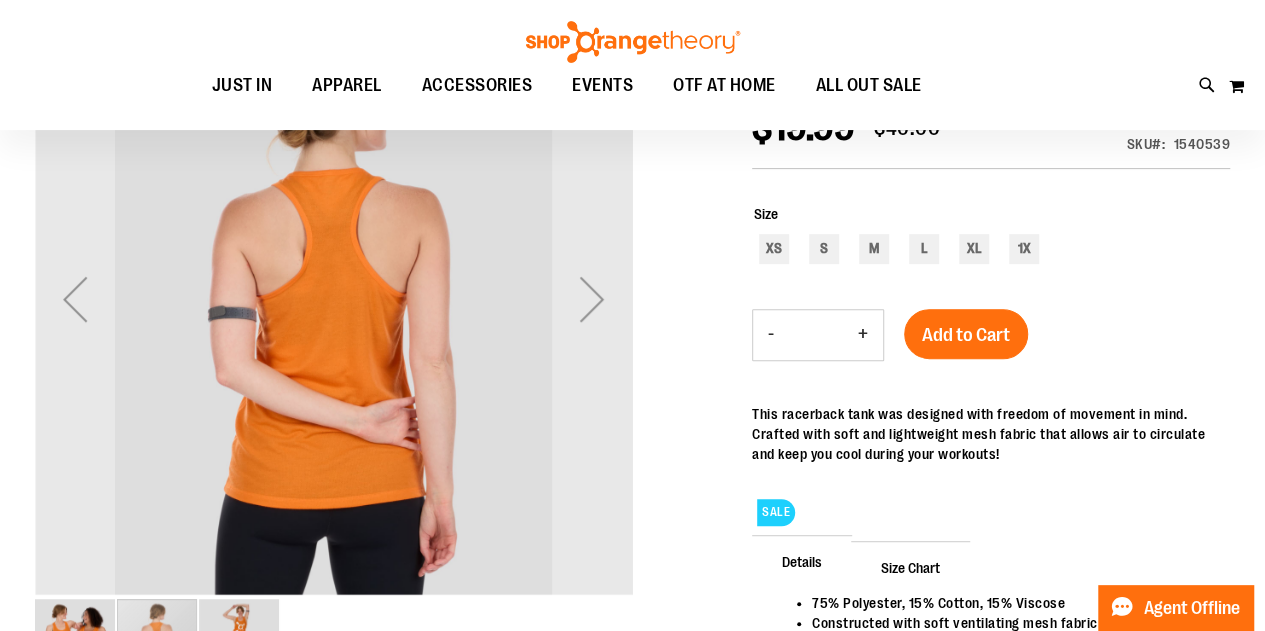 scroll, scrollTop: 200, scrollLeft: 0, axis: vertical 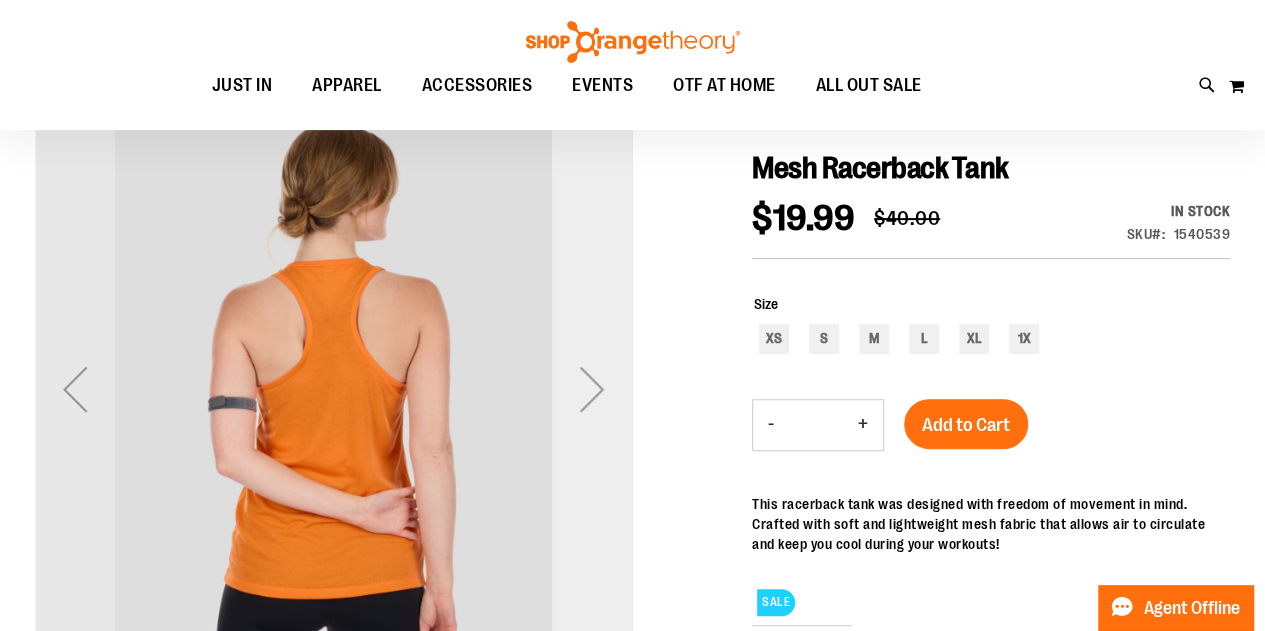 click at bounding box center (592, 389) 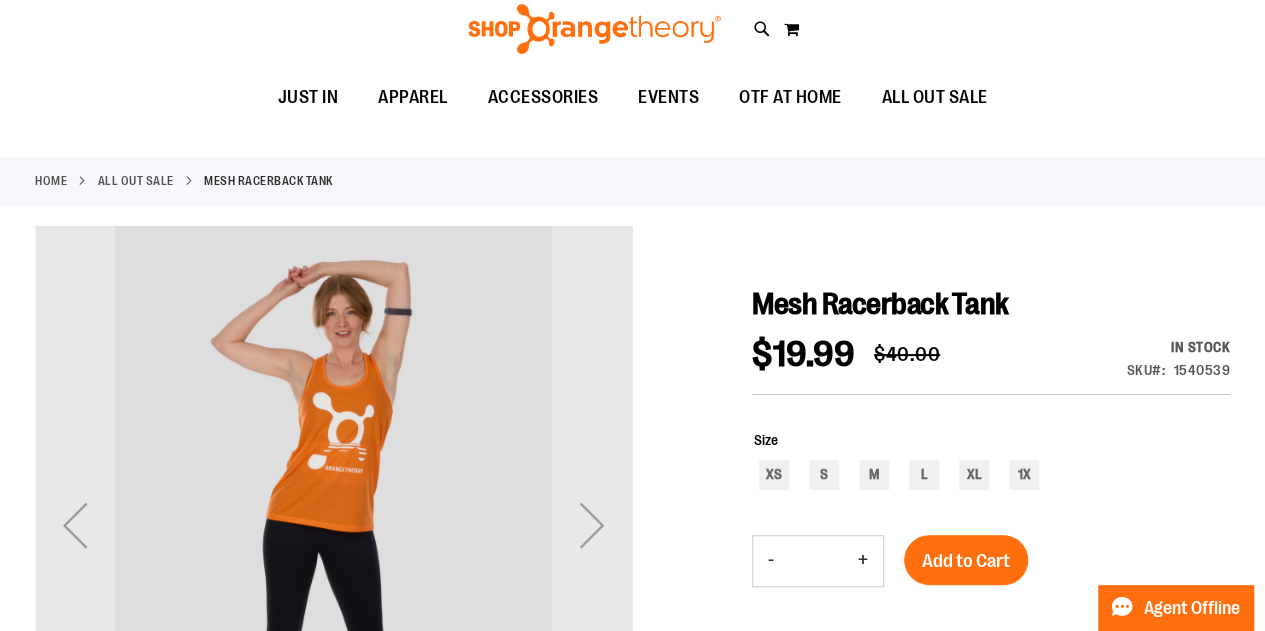 scroll, scrollTop: 0, scrollLeft: 0, axis: both 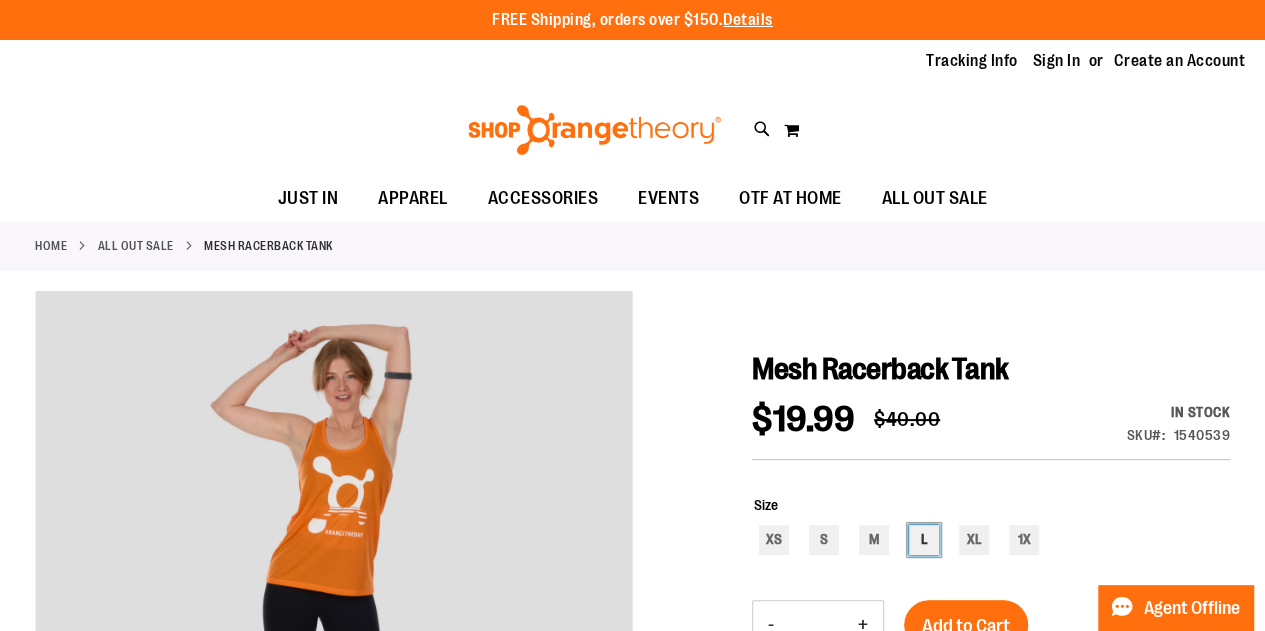 click on "L" at bounding box center (924, 540) 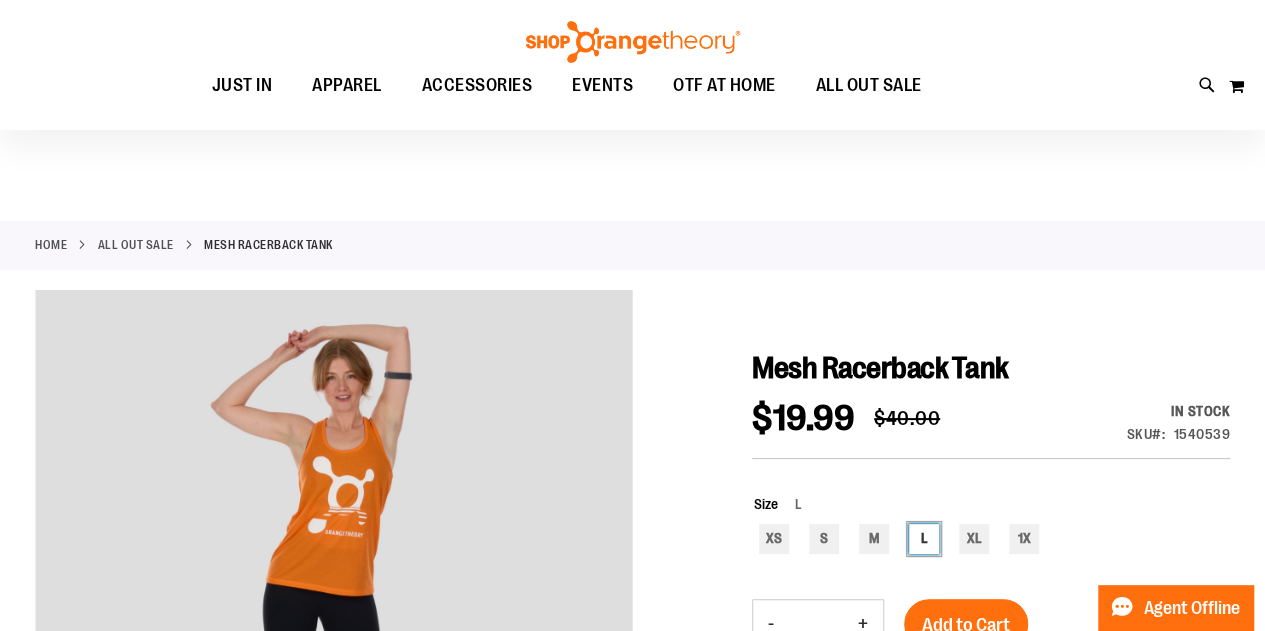 scroll, scrollTop: 100, scrollLeft: 0, axis: vertical 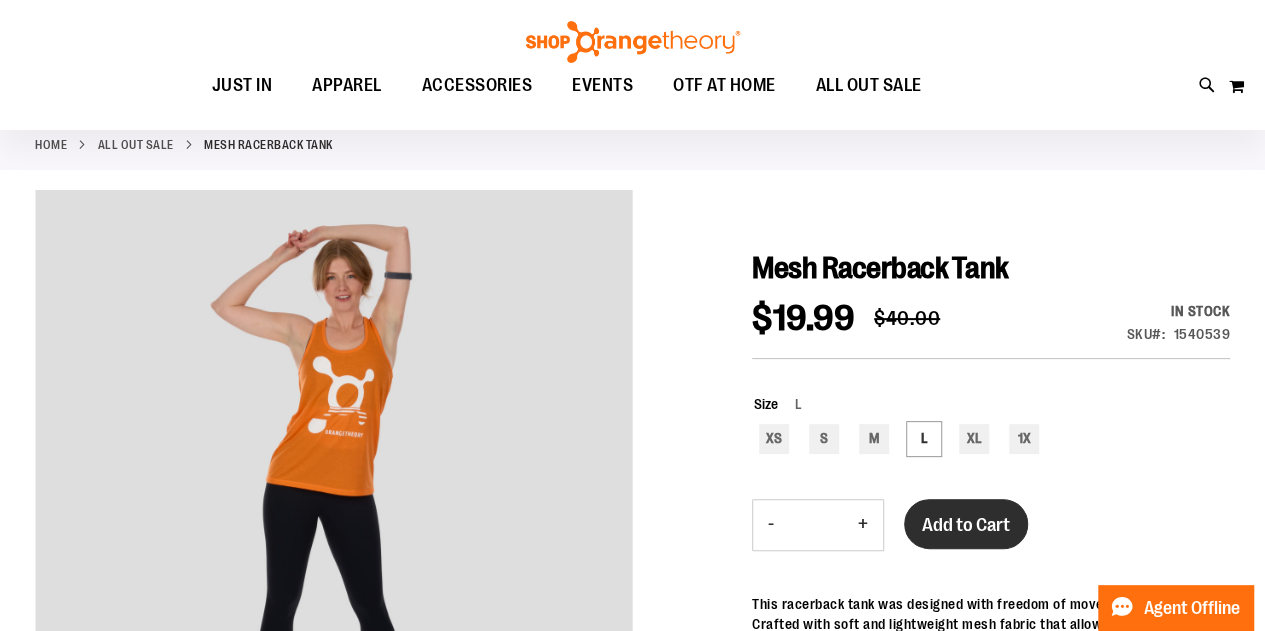 click on "Add to Cart" at bounding box center (966, 525) 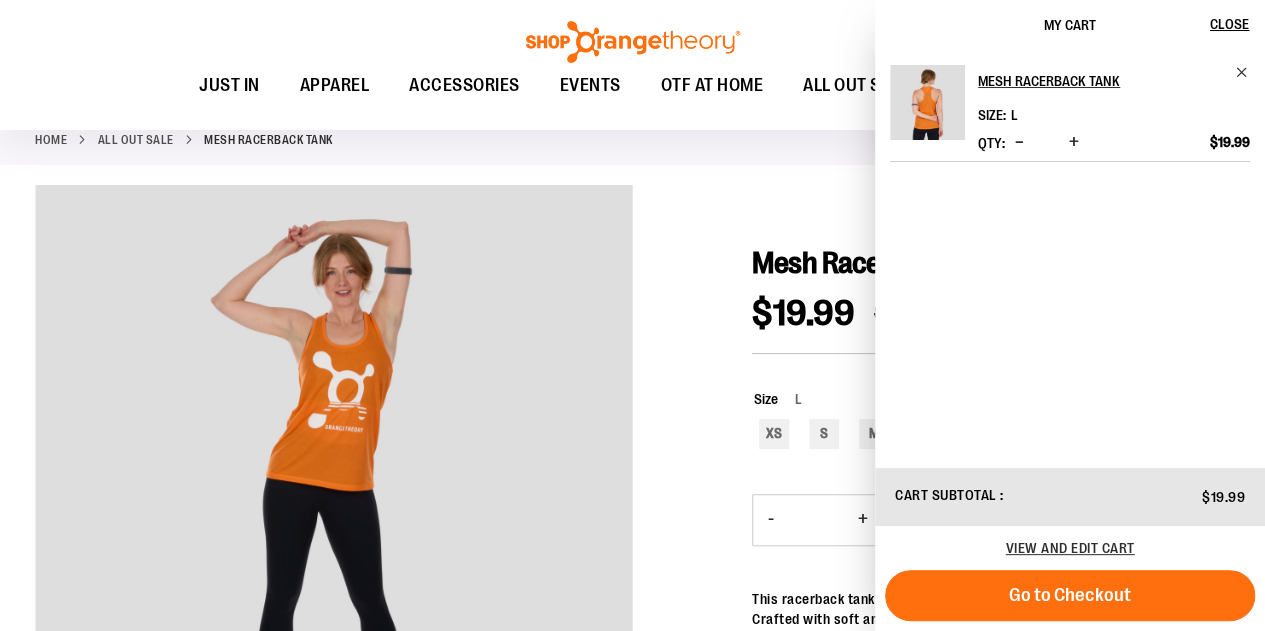 scroll, scrollTop: 100, scrollLeft: 0, axis: vertical 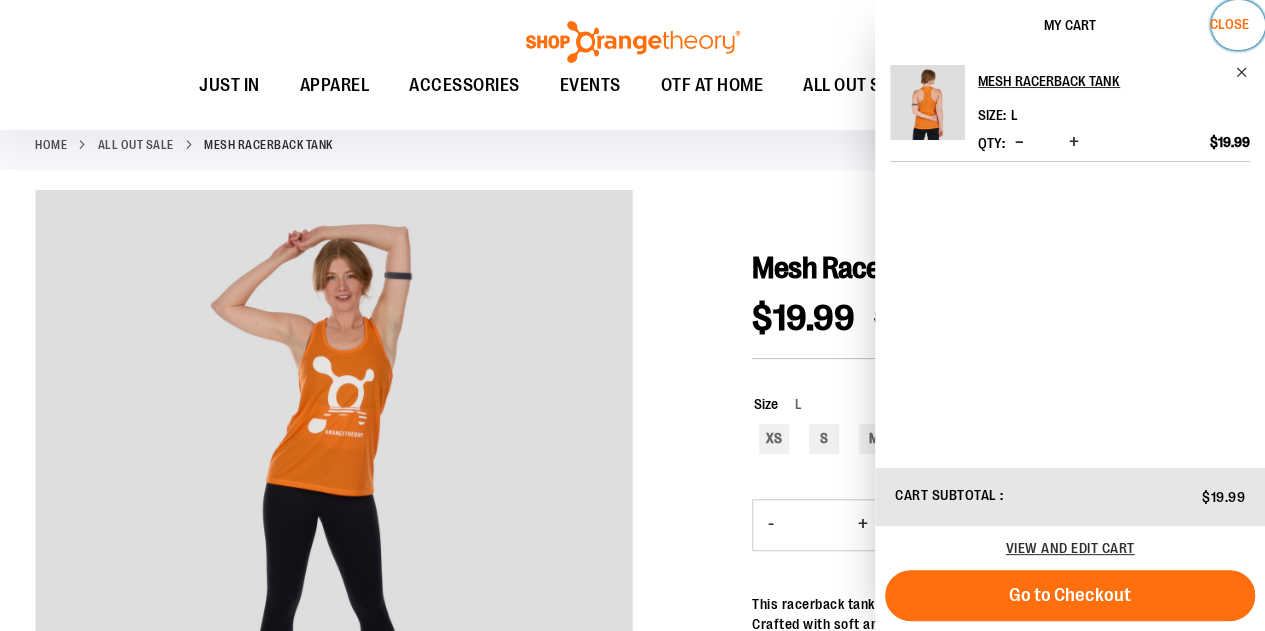 click on "Close" at bounding box center [1229, 24] 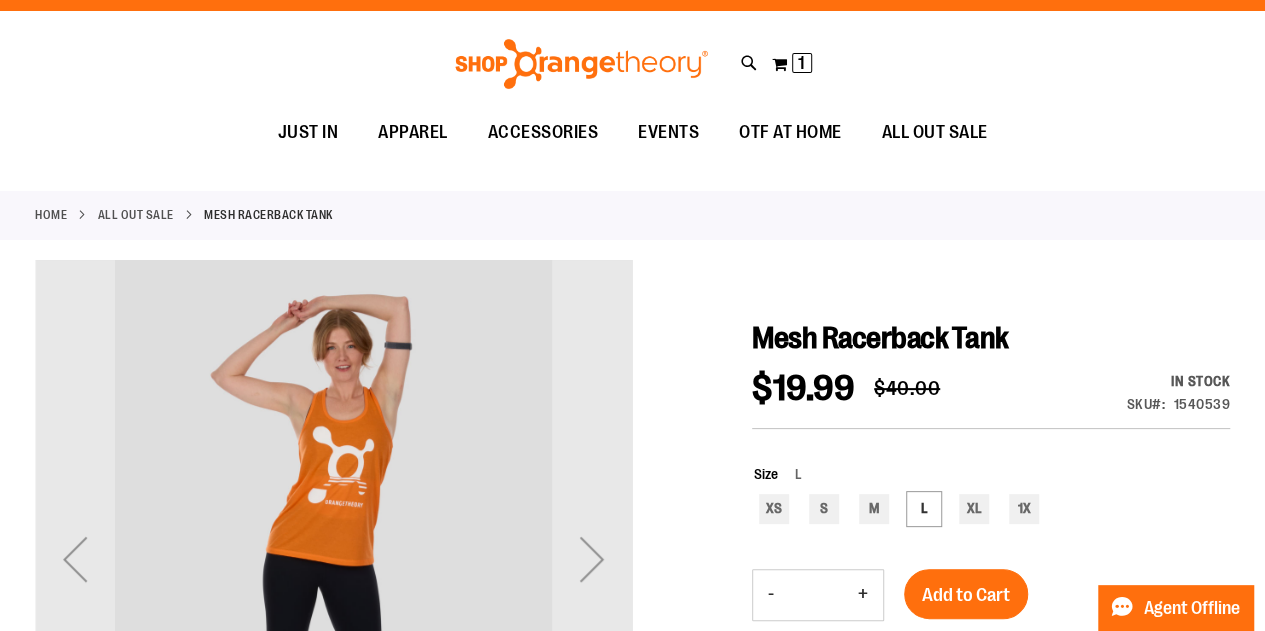 scroll, scrollTop: 0, scrollLeft: 0, axis: both 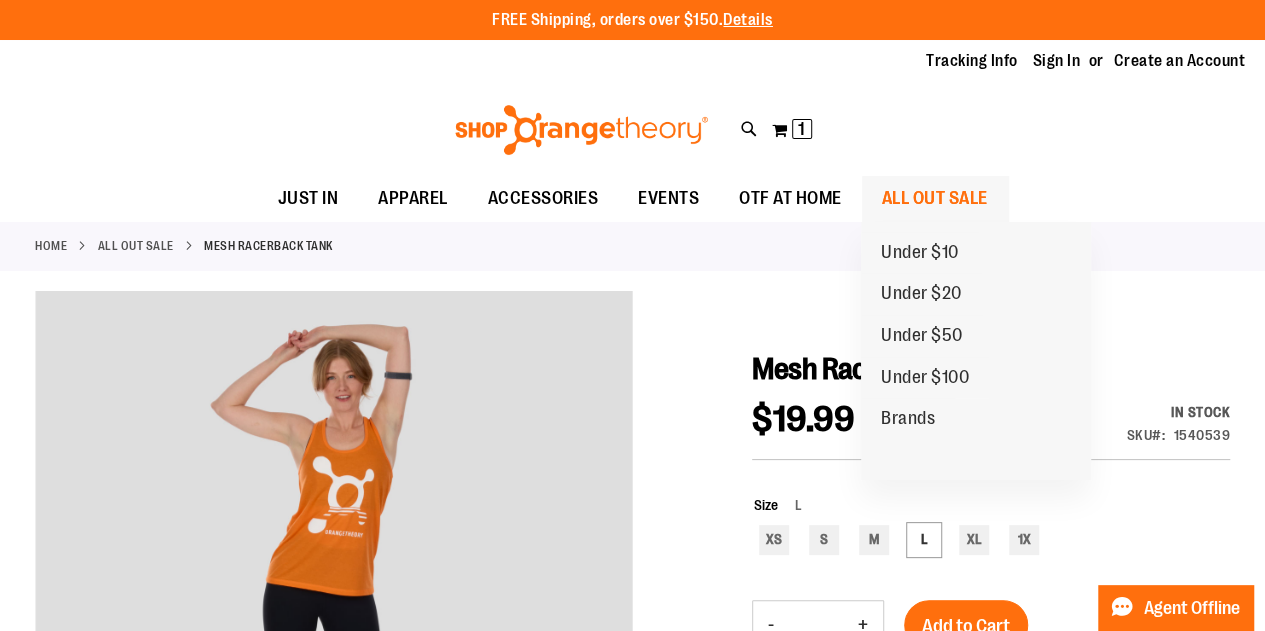 click on "ALL OUT SALE" at bounding box center (935, 198) 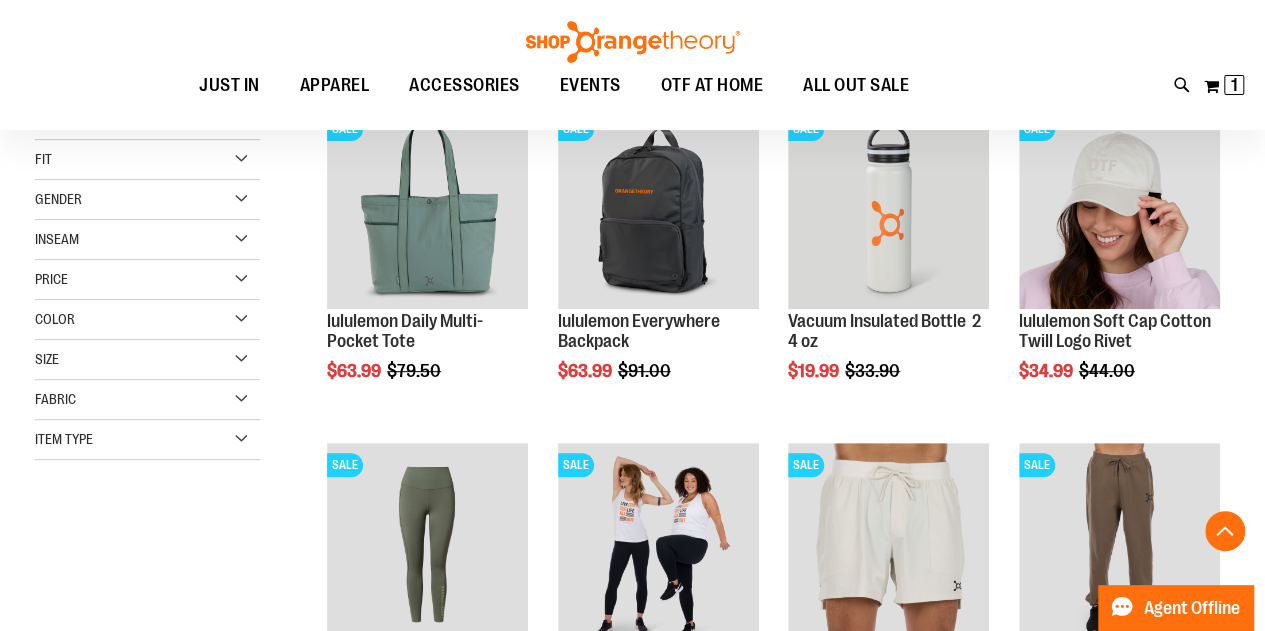 scroll, scrollTop: 600, scrollLeft: 0, axis: vertical 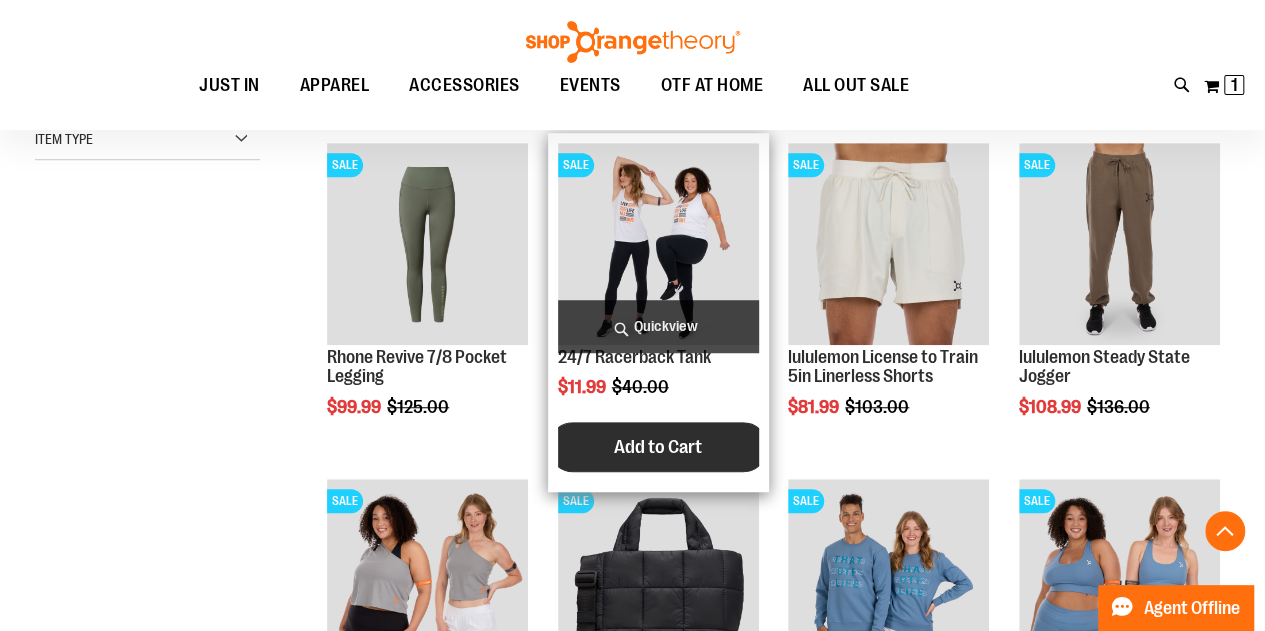 click on "Add to Cart" at bounding box center (658, 447) 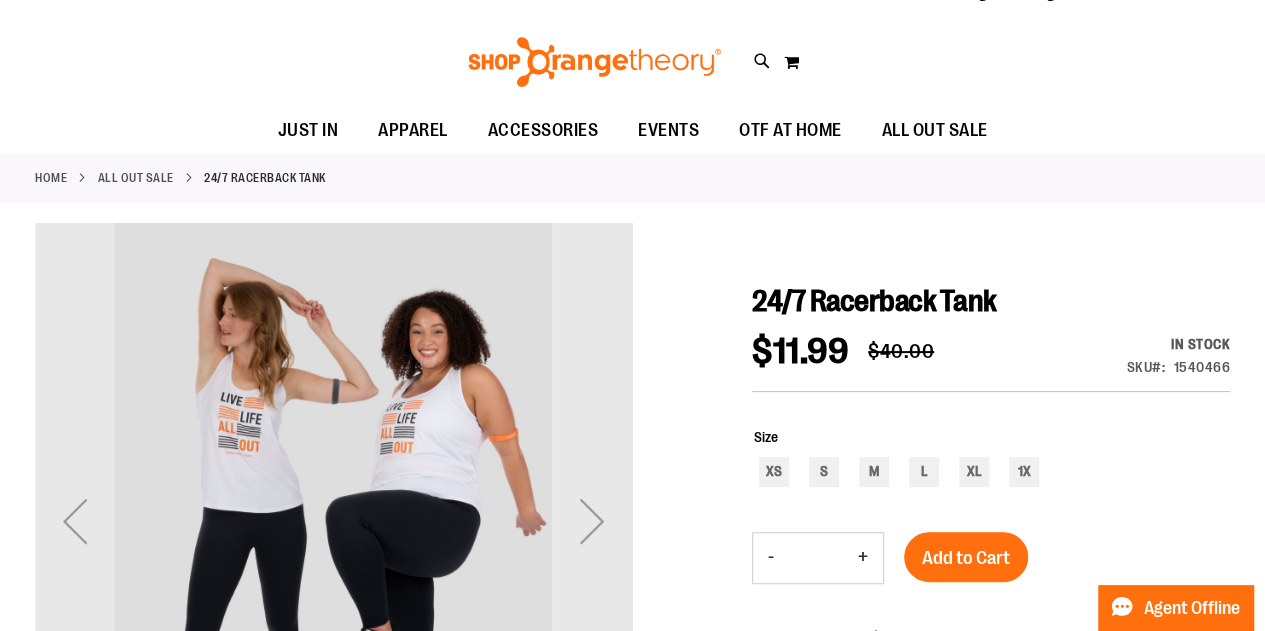 scroll, scrollTop: 100, scrollLeft: 0, axis: vertical 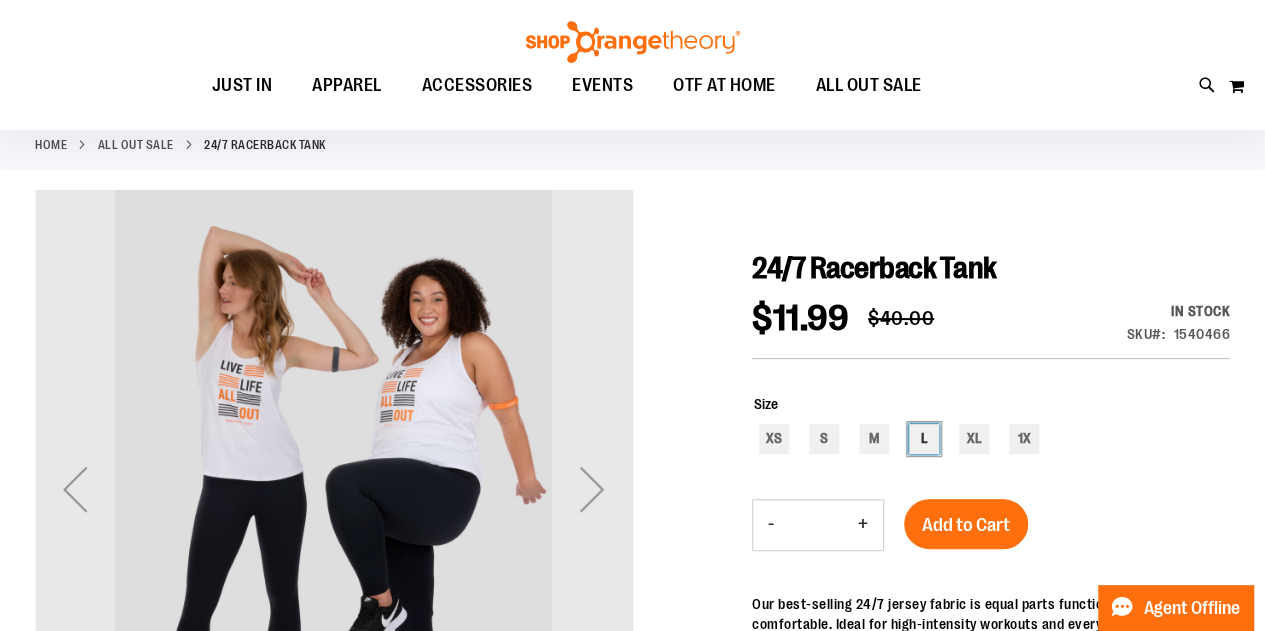 click on "L" at bounding box center [924, 439] 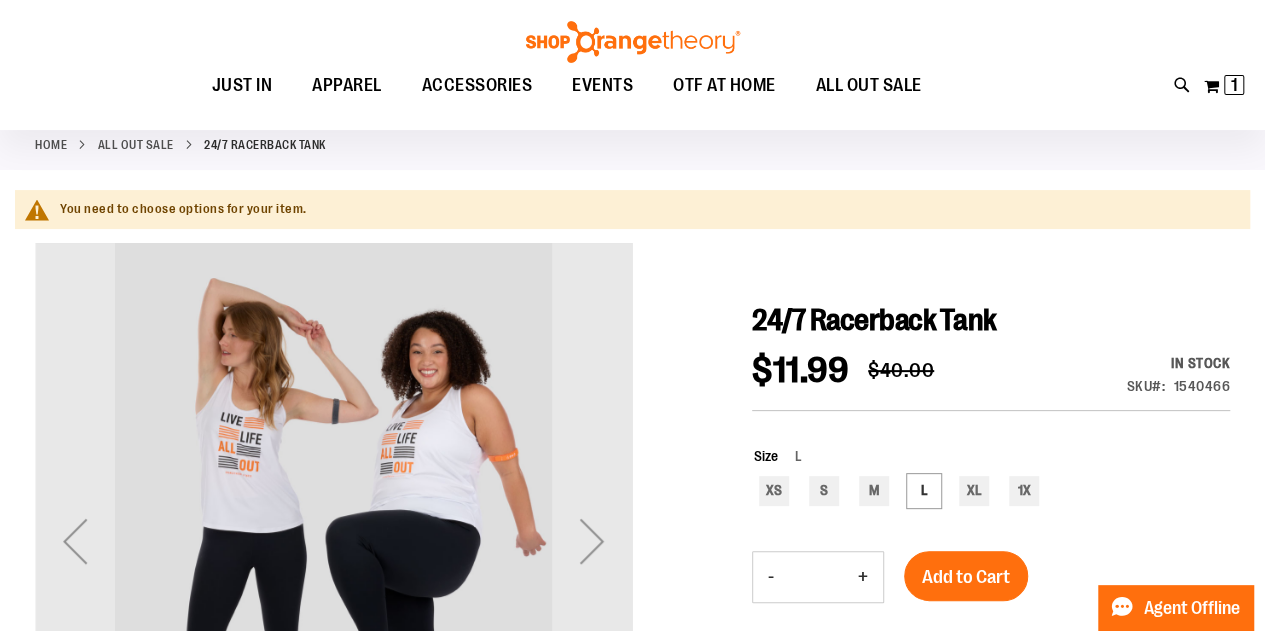 click on "Add to Cart" at bounding box center (966, 577) 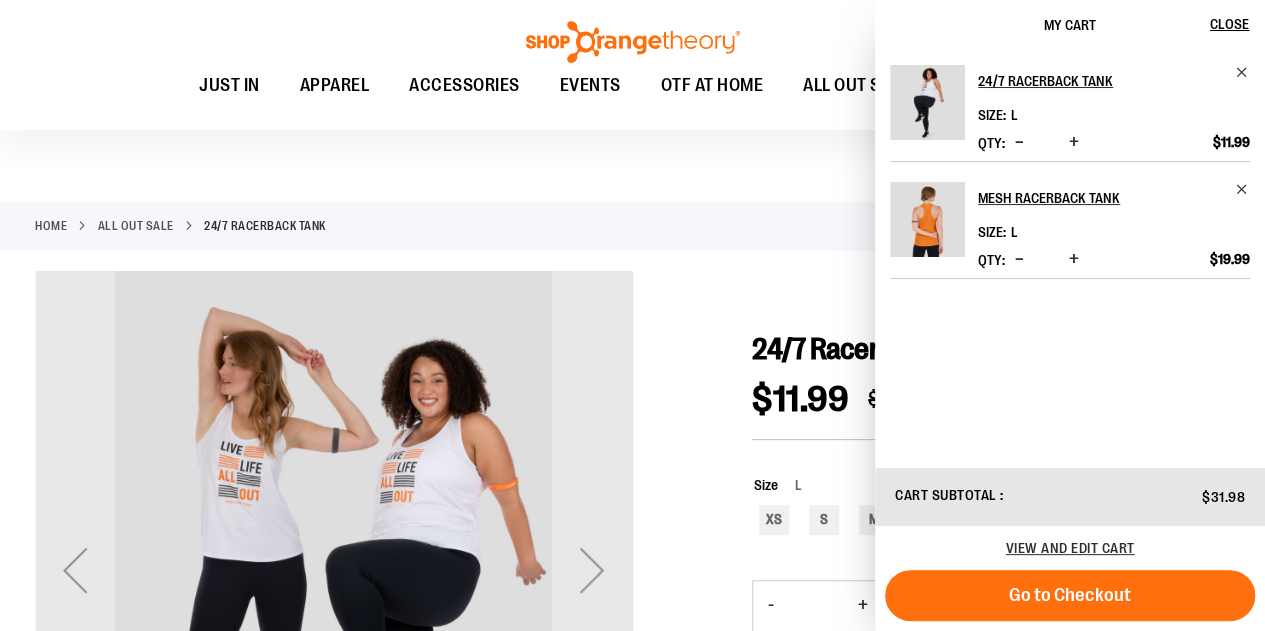 scroll, scrollTop: 0, scrollLeft: 0, axis: both 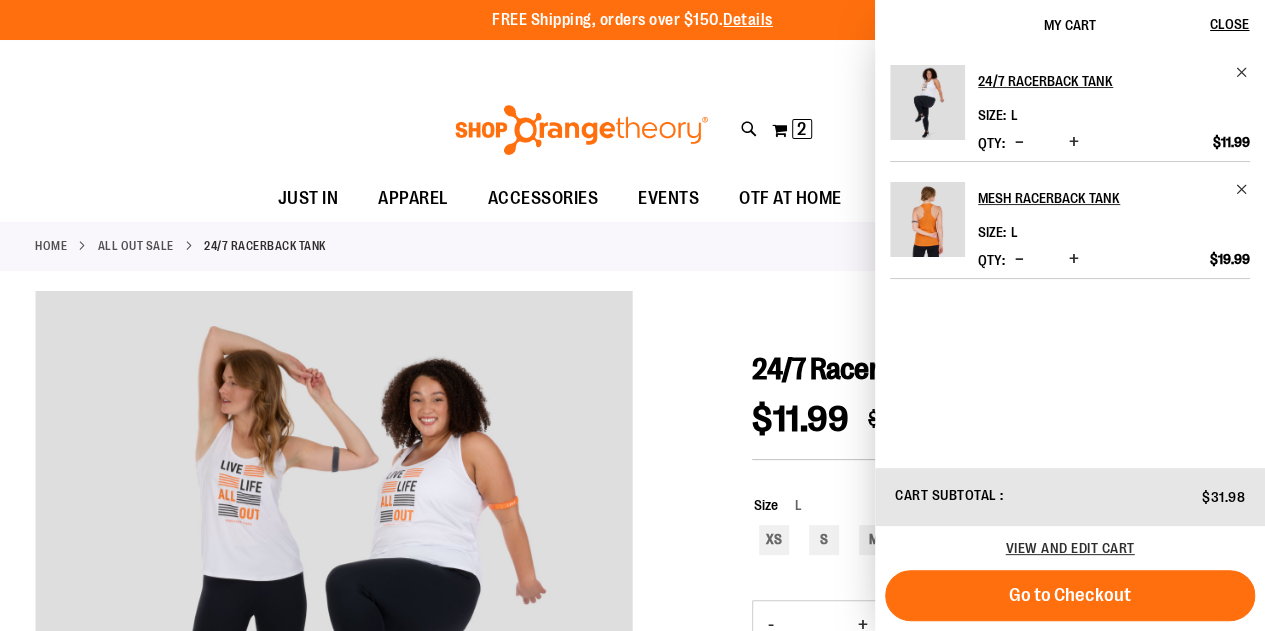 click on "Tracking Info
Sign In
Return to Procurement
Create an Account" at bounding box center [632, 61] 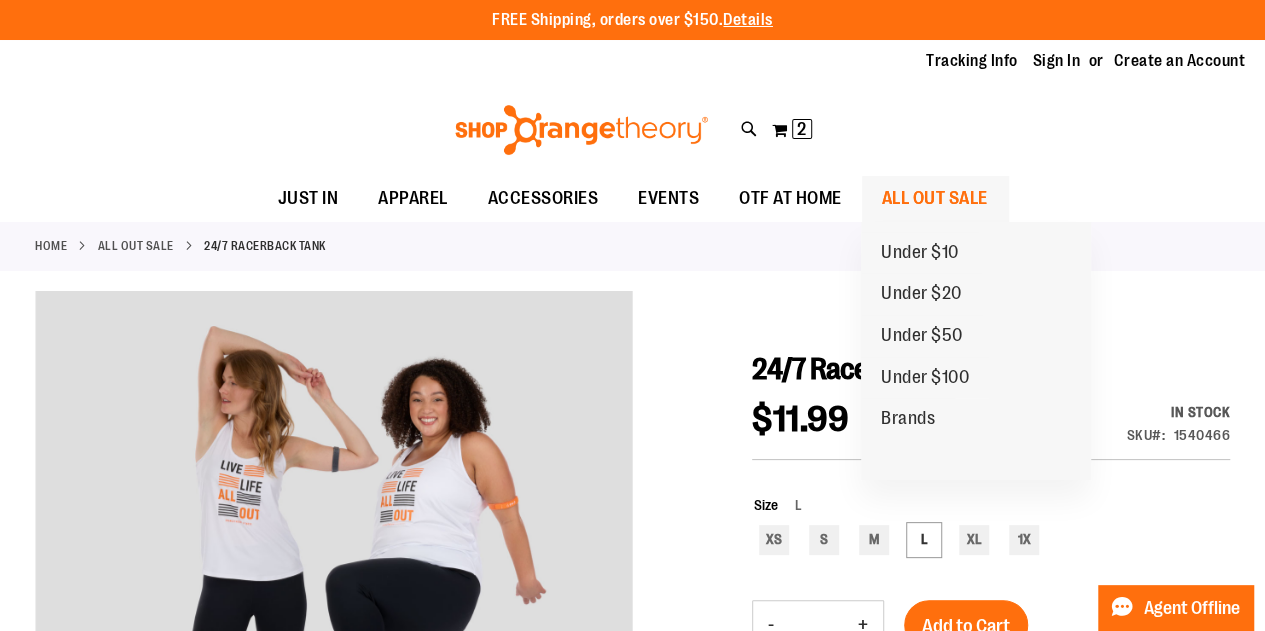 click on "ALL OUT SALE" at bounding box center (935, 198) 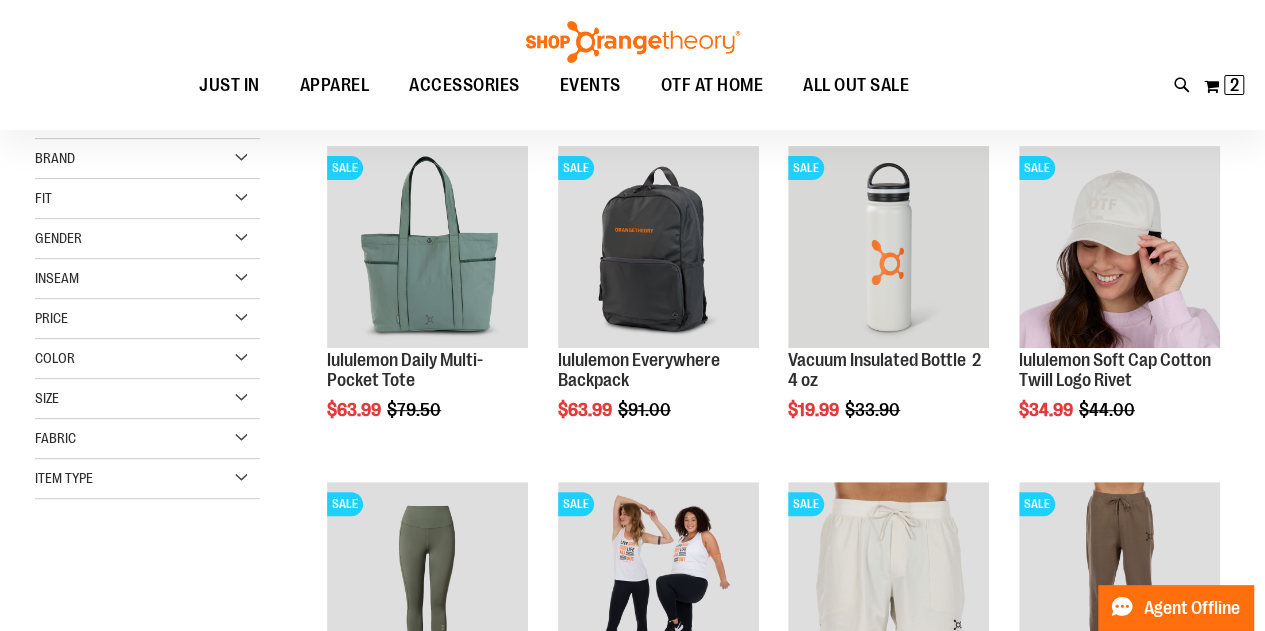 scroll, scrollTop: 100, scrollLeft: 0, axis: vertical 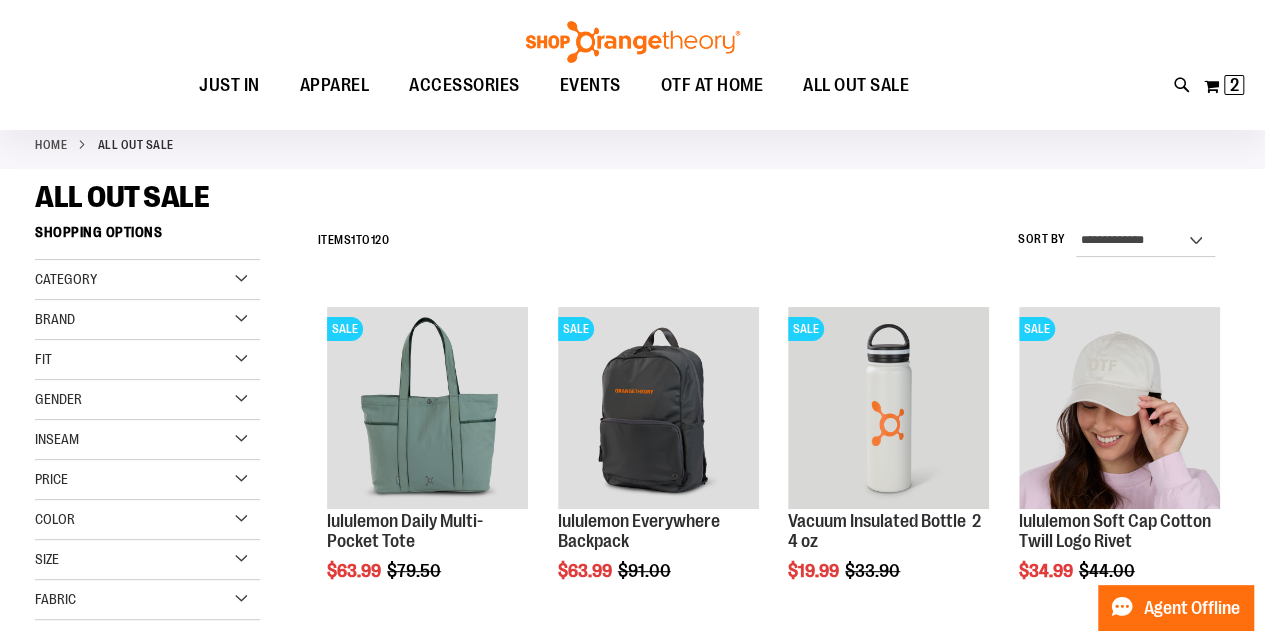 click on "Category" at bounding box center (147, 280) 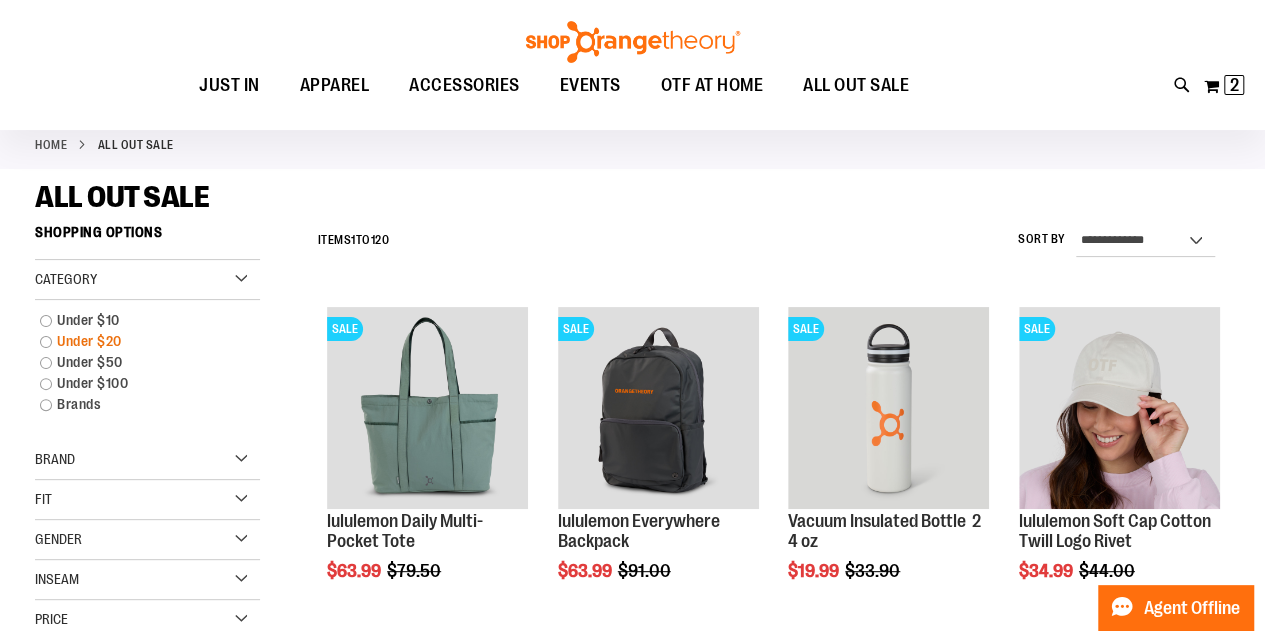 click on "Under $20" at bounding box center [138, 341] 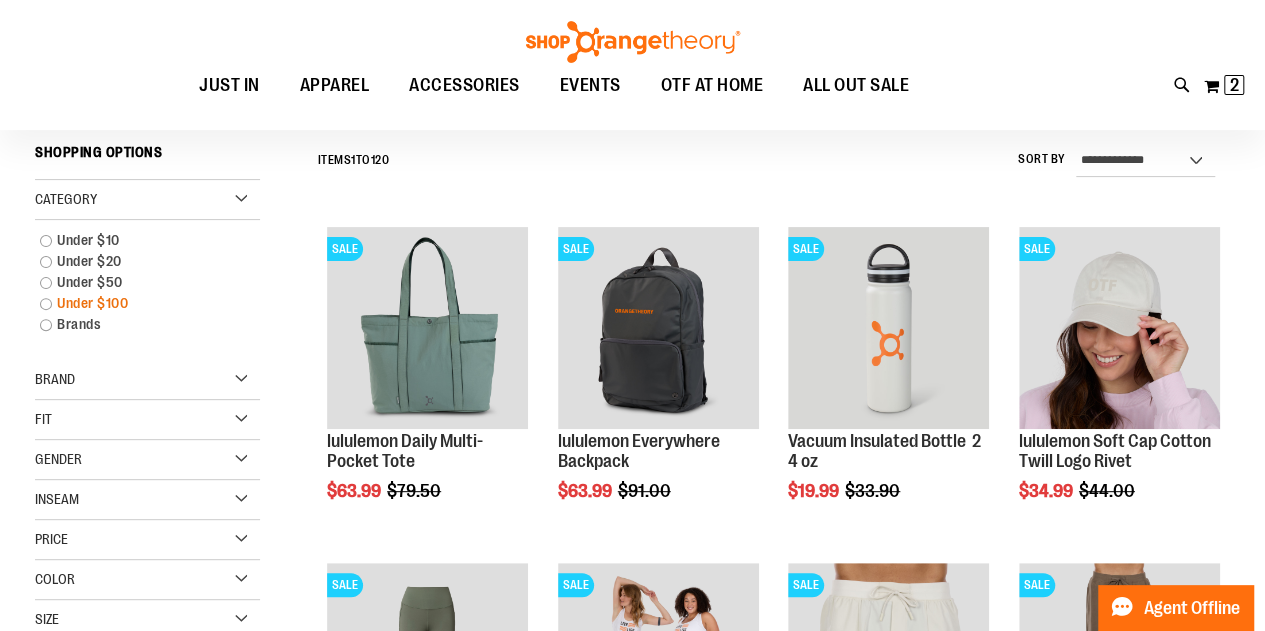 scroll, scrollTop: 186, scrollLeft: 0, axis: vertical 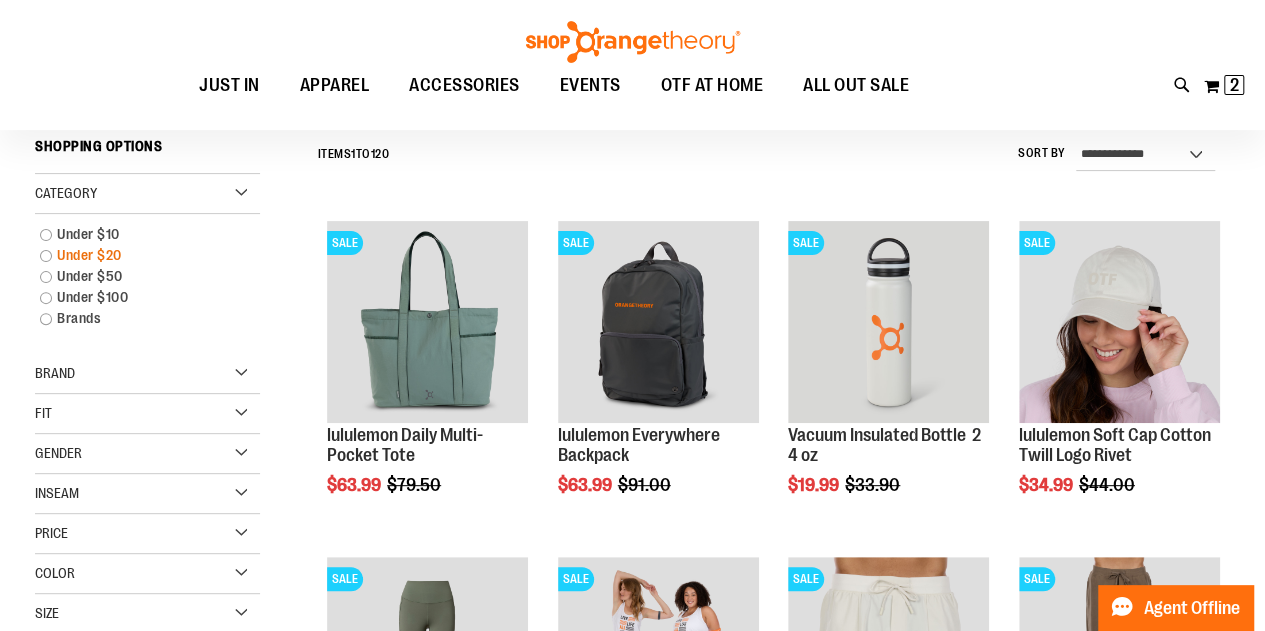 click on "Under $20" at bounding box center (138, 255) 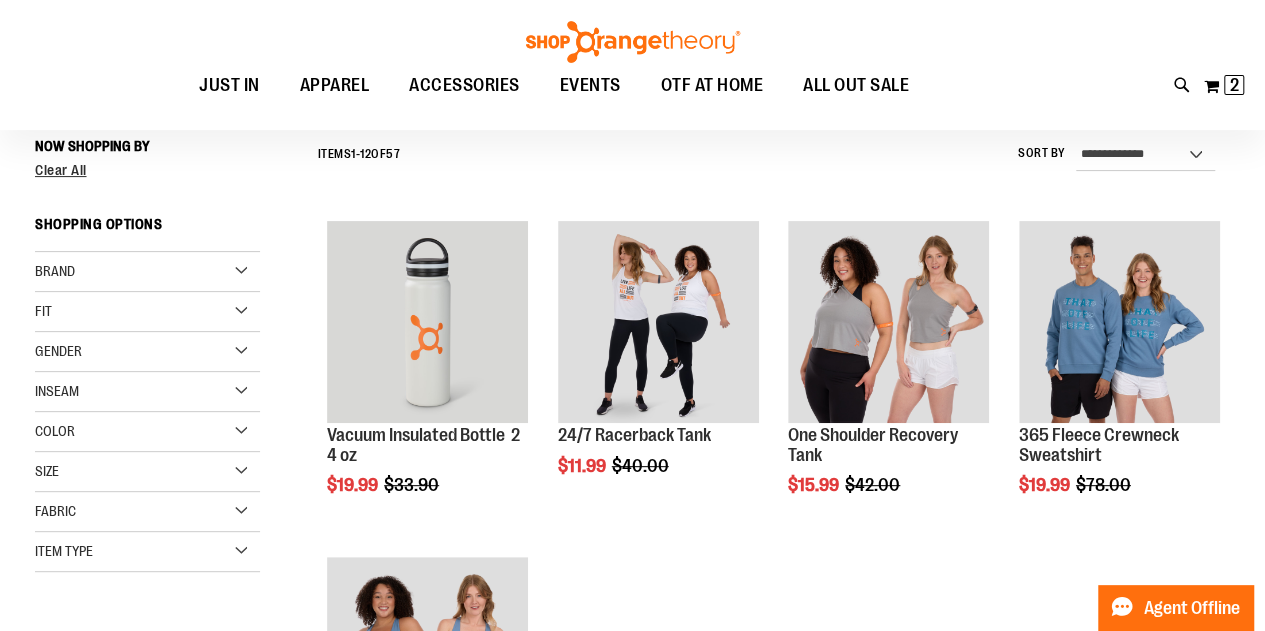 click on "Now Shopping by
Category
Under $20
Remove This Item
Clear All
Shopping Options
Brand" at bounding box center (147, 350) 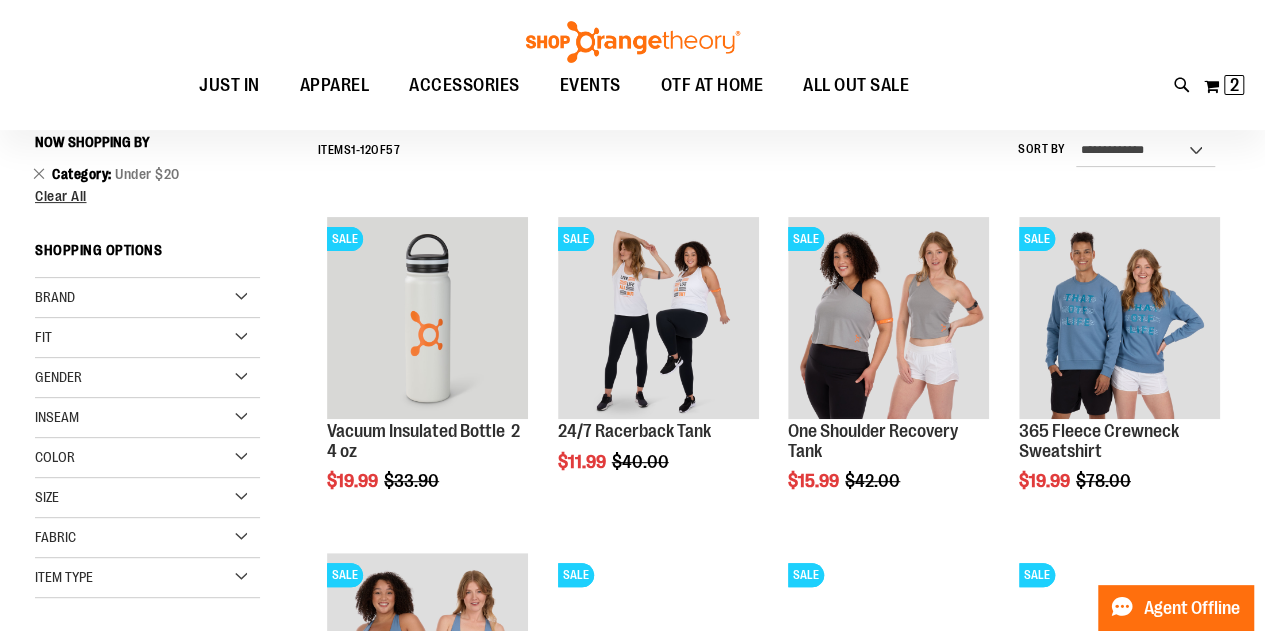 scroll, scrollTop: 200, scrollLeft: 0, axis: vertical 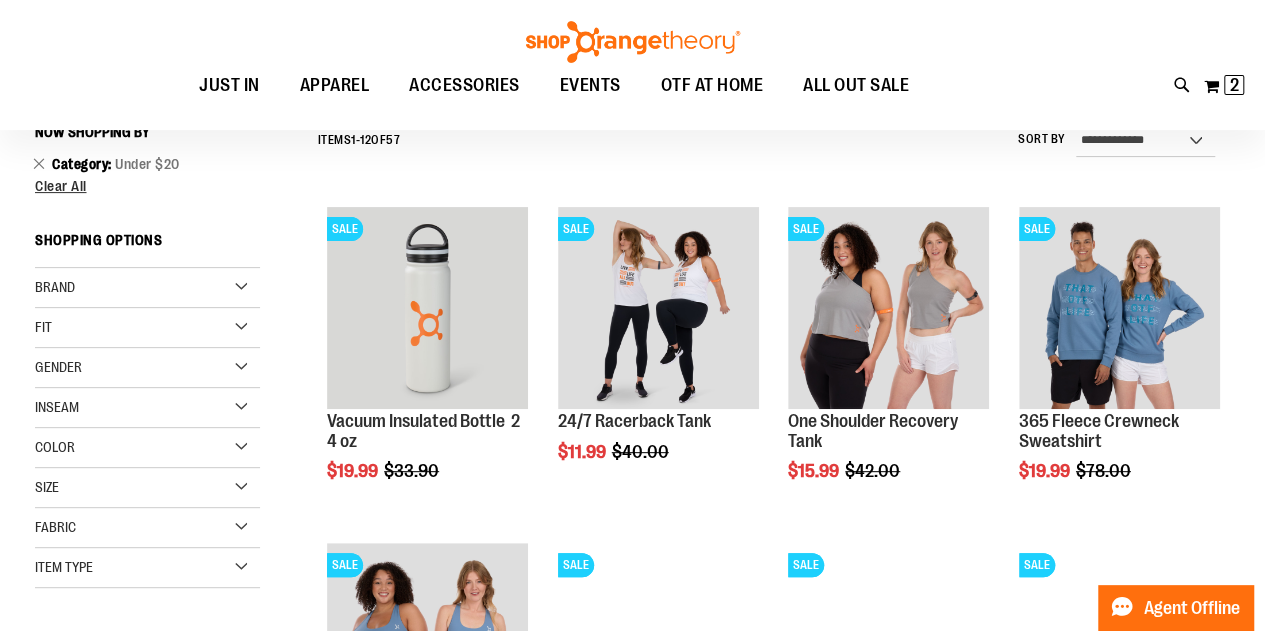 click on "Gender" at bounding box center [147, 368] 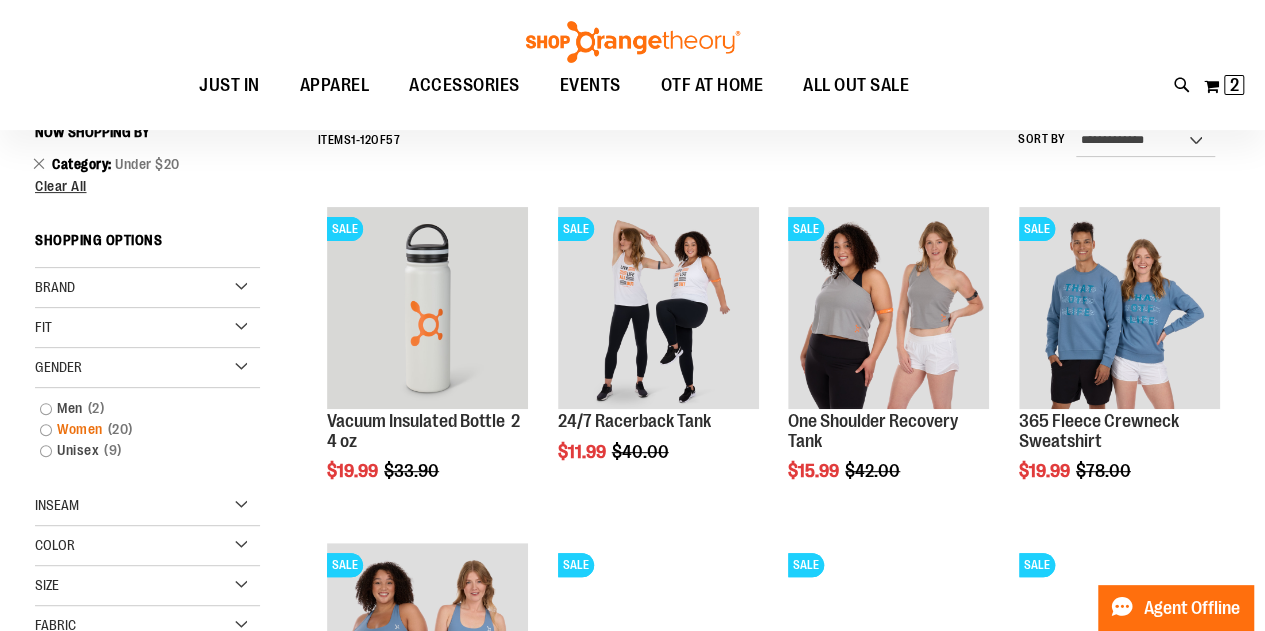 click on "Women                                             20
items" at bounding box center (138, 429) 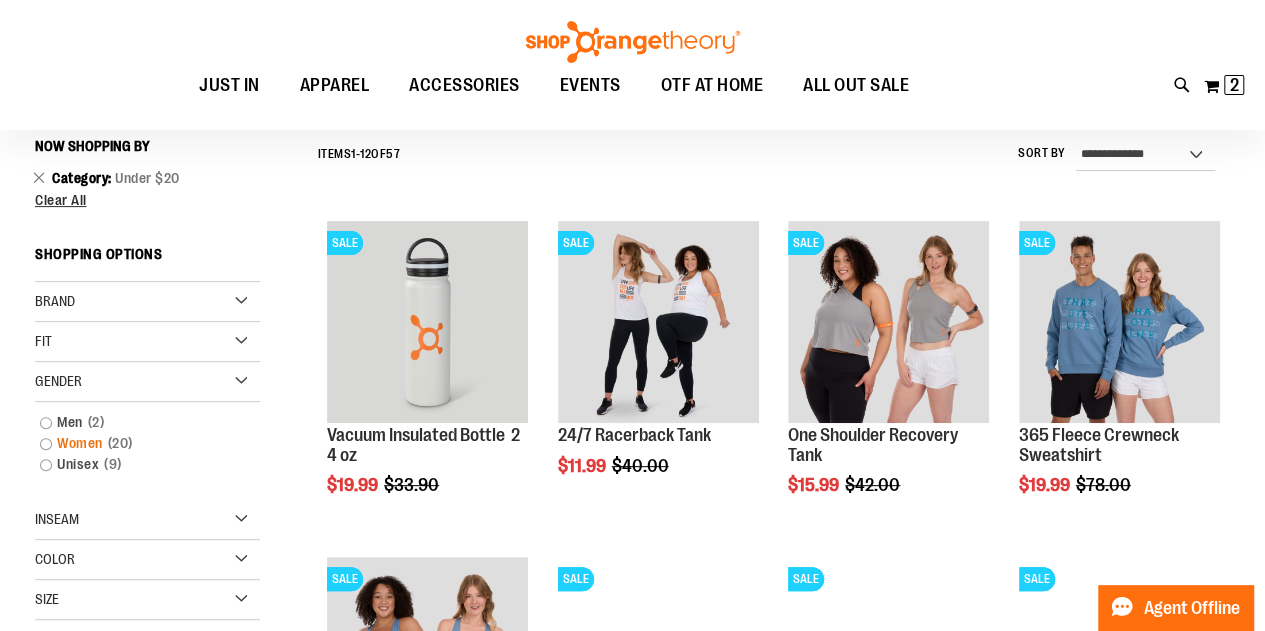 scroll, scrollTop: 186, scrollLeft: 0, axis: vertical 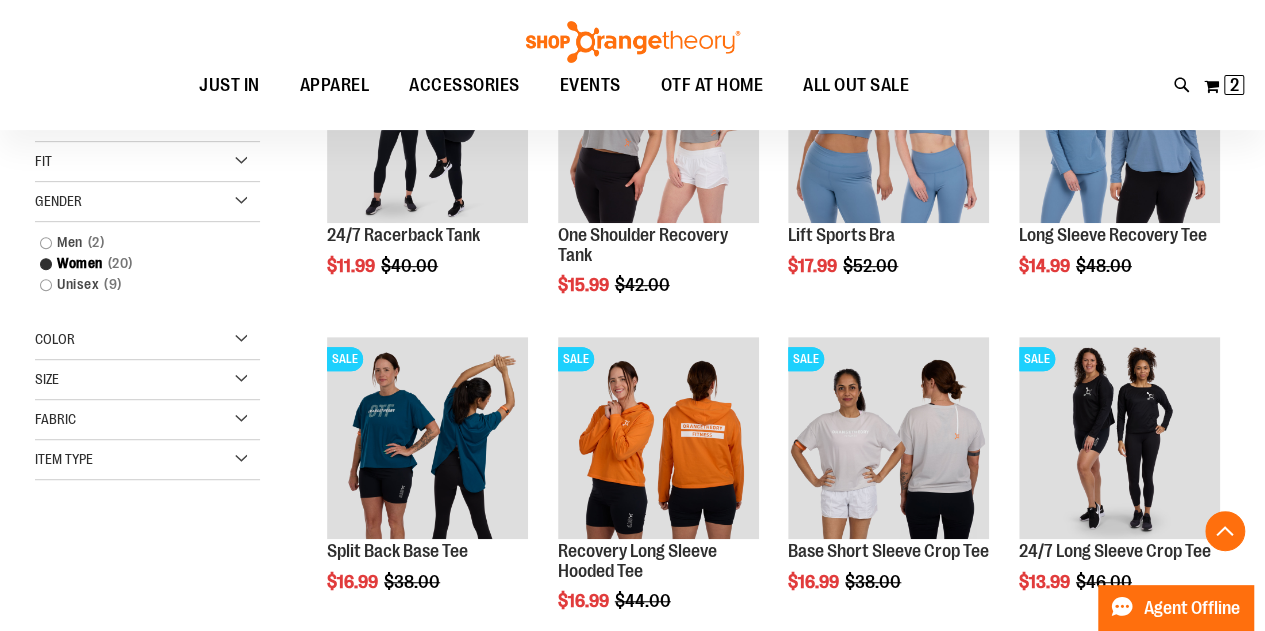 click on "Size" at bounding box center [147, 380] 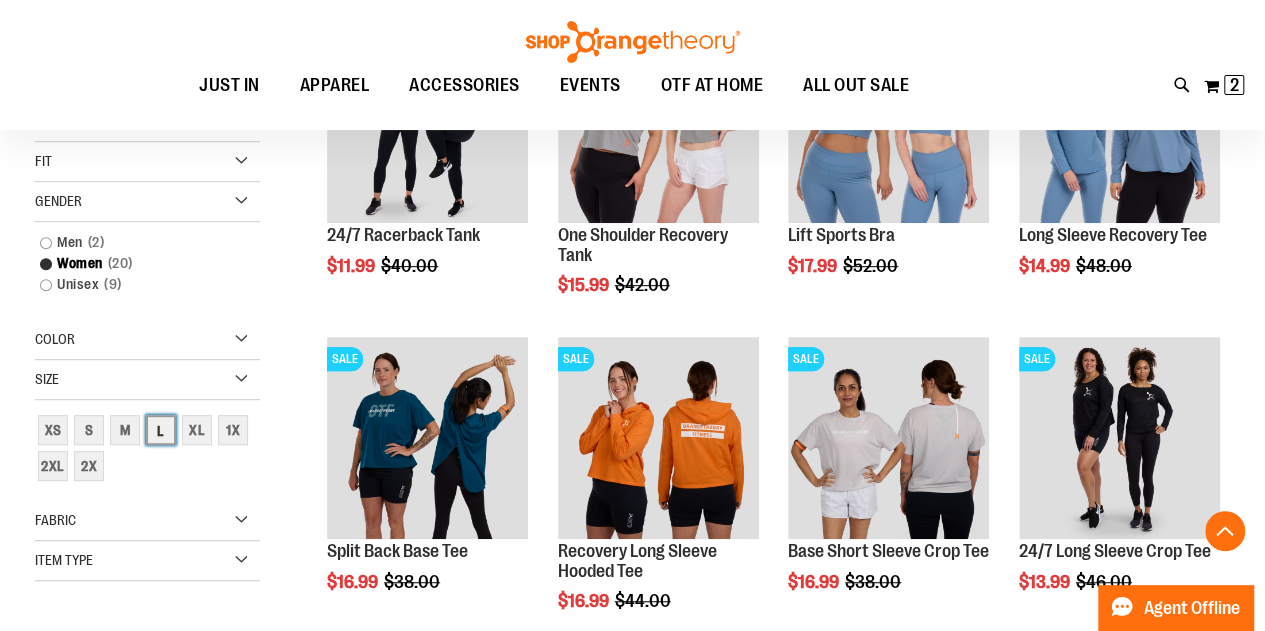 click on "L" at bounding box center [161, 430] 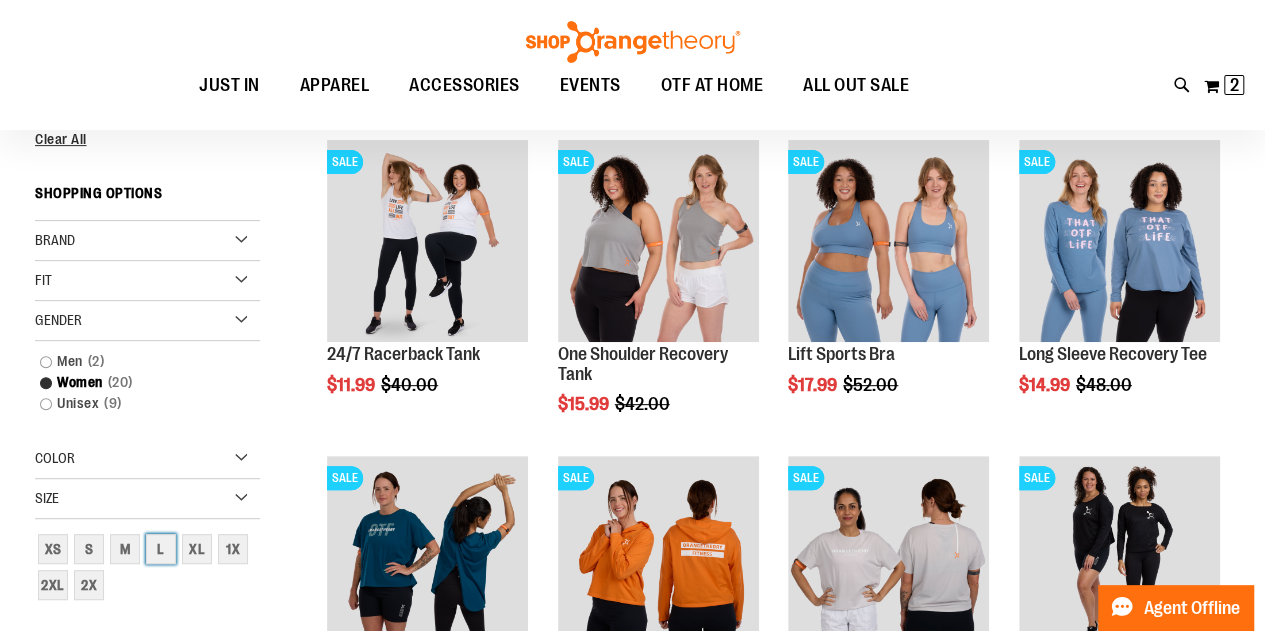 scroll, scrollTop: 286, scrollLeft: 0, axis: vertical 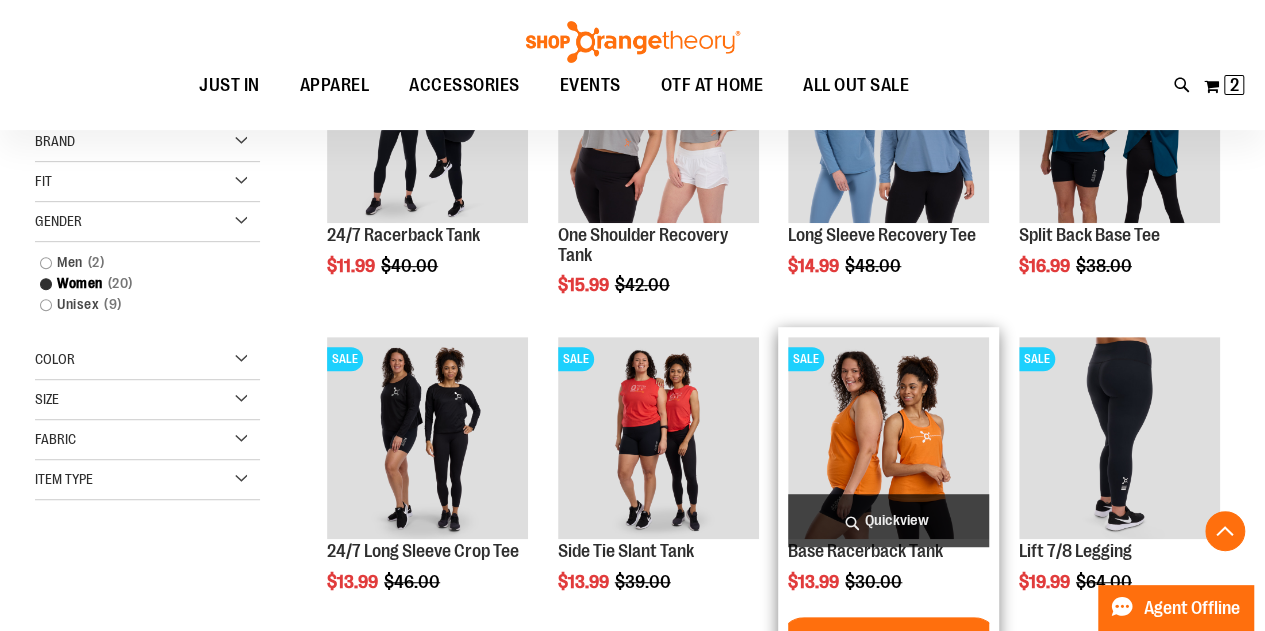 click on "Quickview" at bounding box center (888, 520) 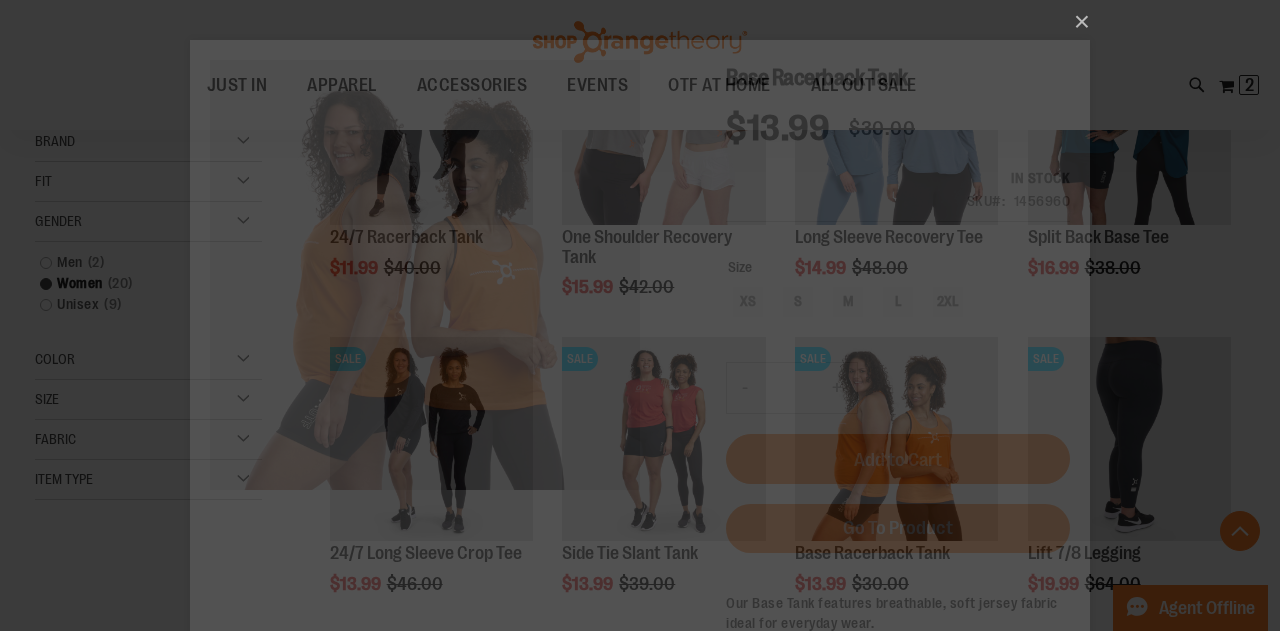 scroll, scrollTop: 0, scrollLeft: 0, axis: both 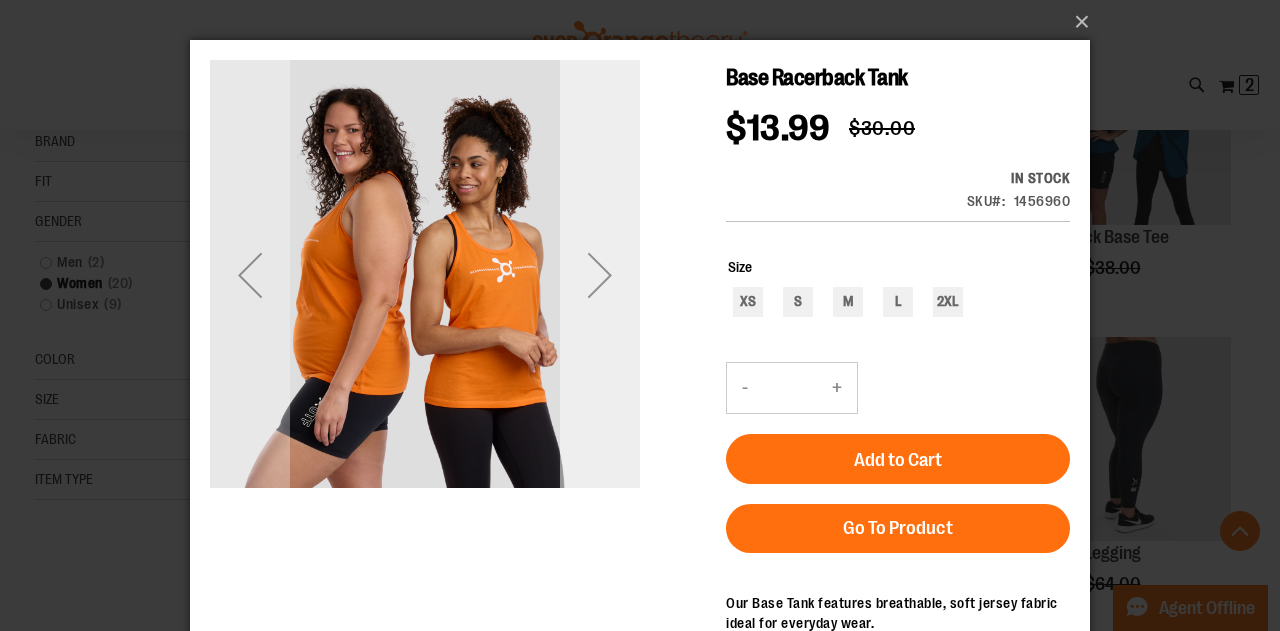 click at bounding box center [600, 275] 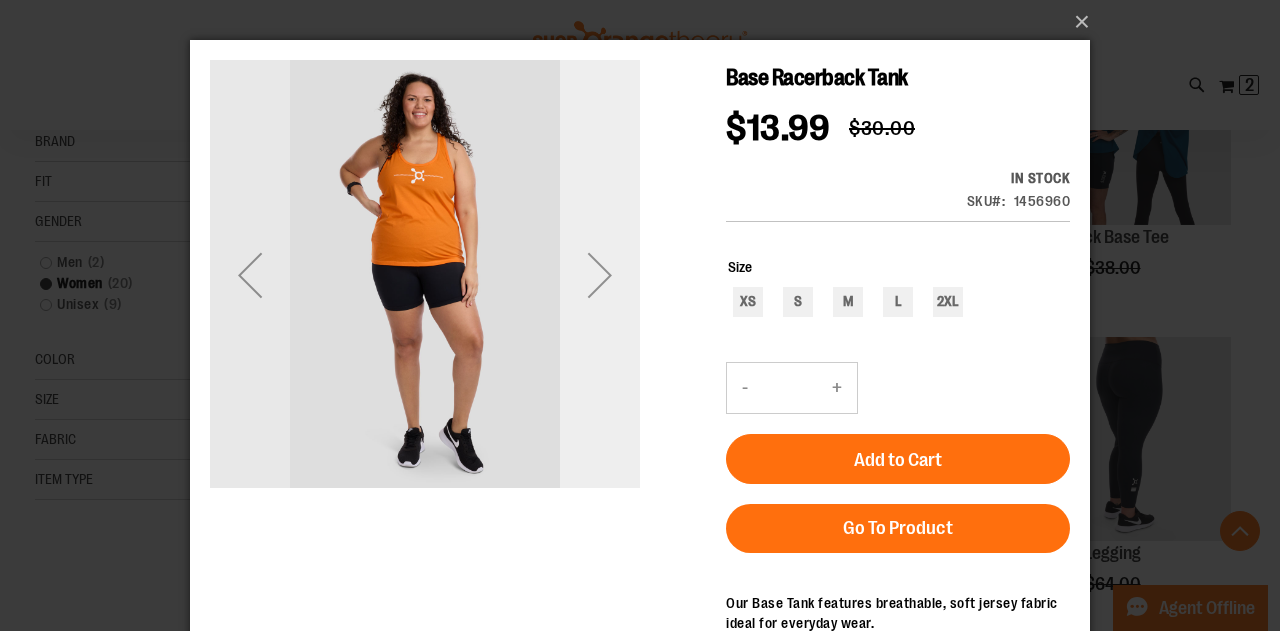 click at bounding box center [600, 275] 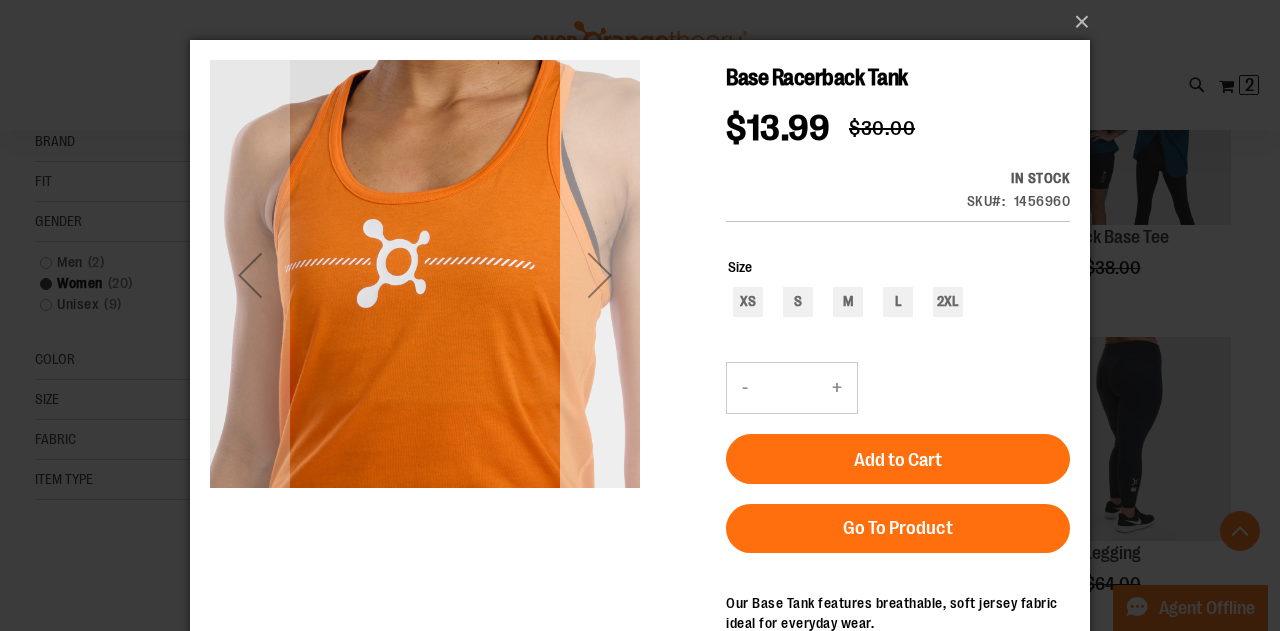click at bounding box center (600, 275) 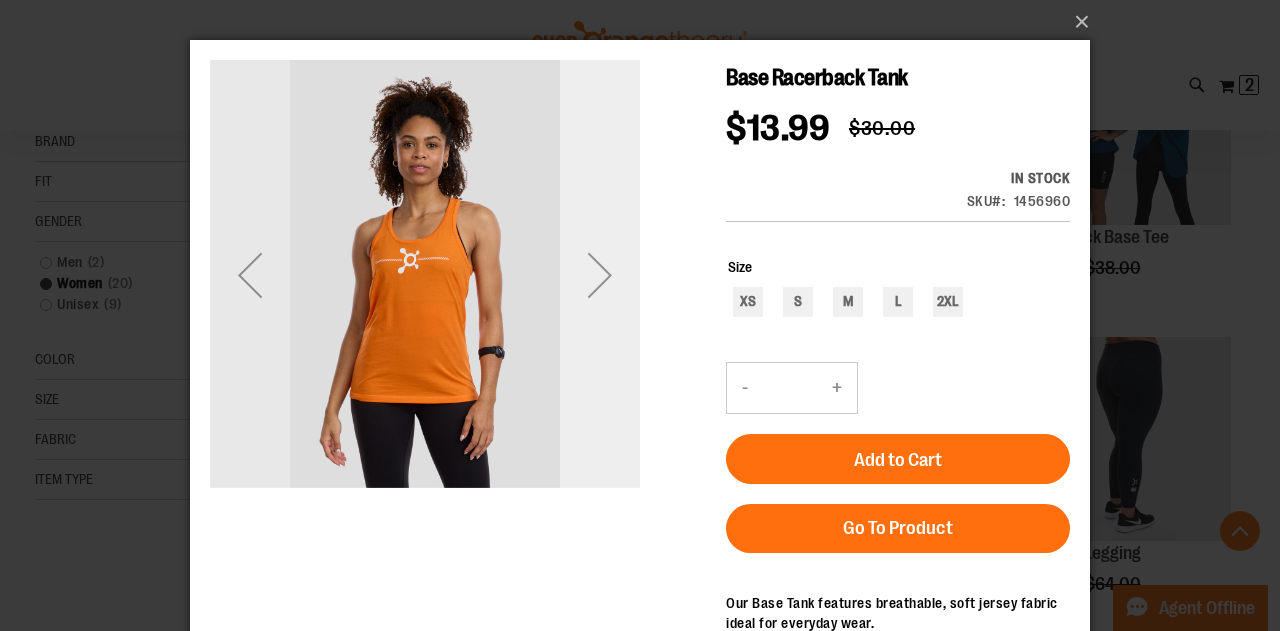 click at bounding box center (600, 275) 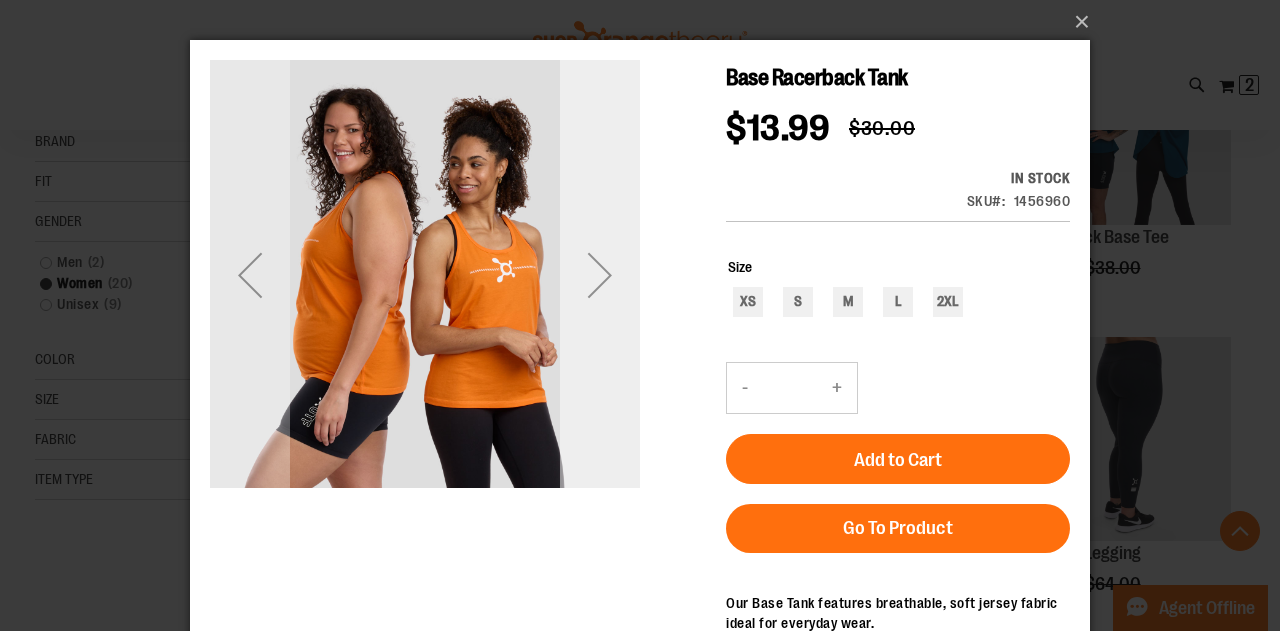 click at bounding box center [600, 275] 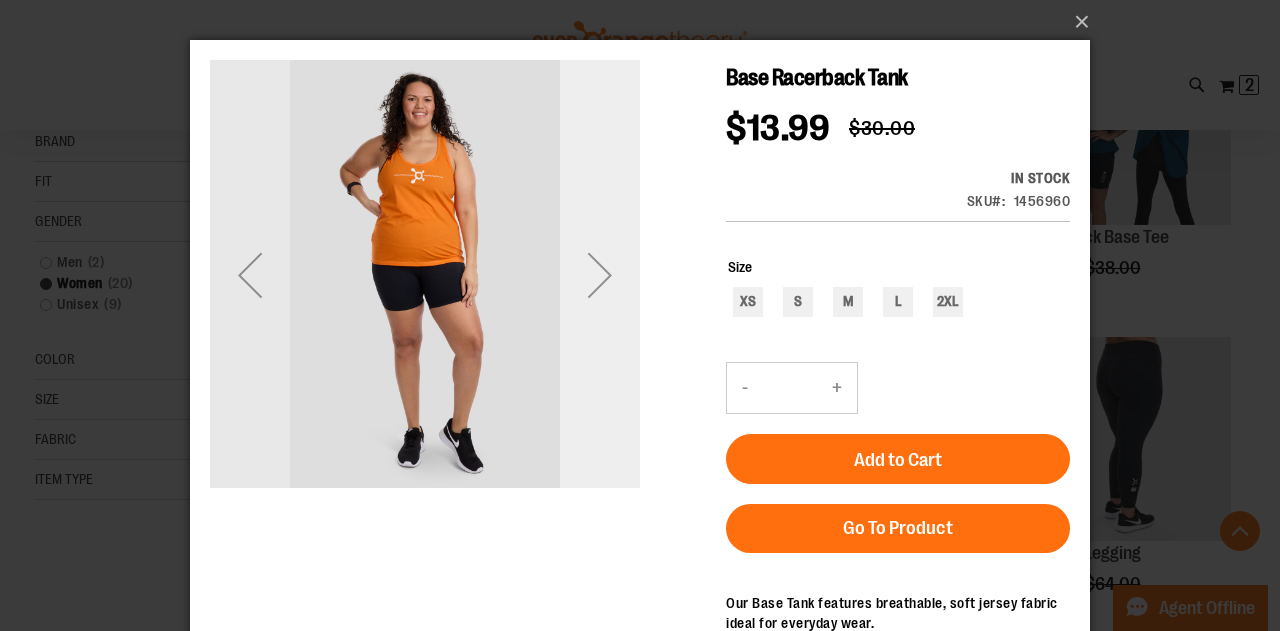 click at bounding box center [600, 275] 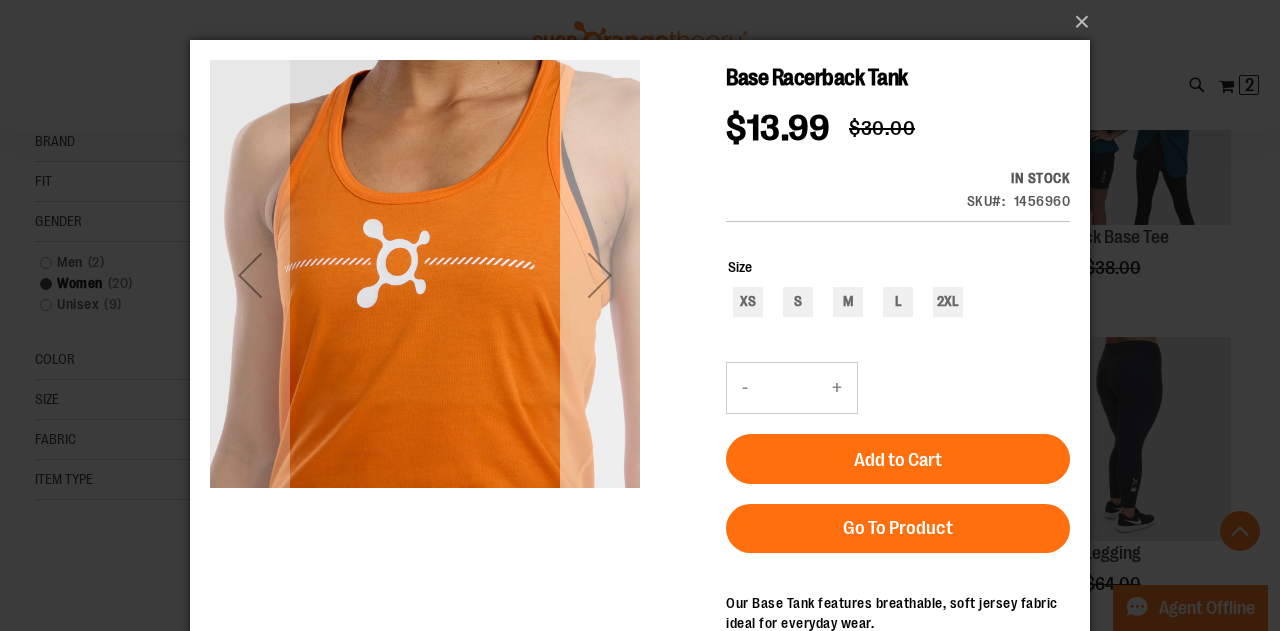 click at bounding box center (600, 275) 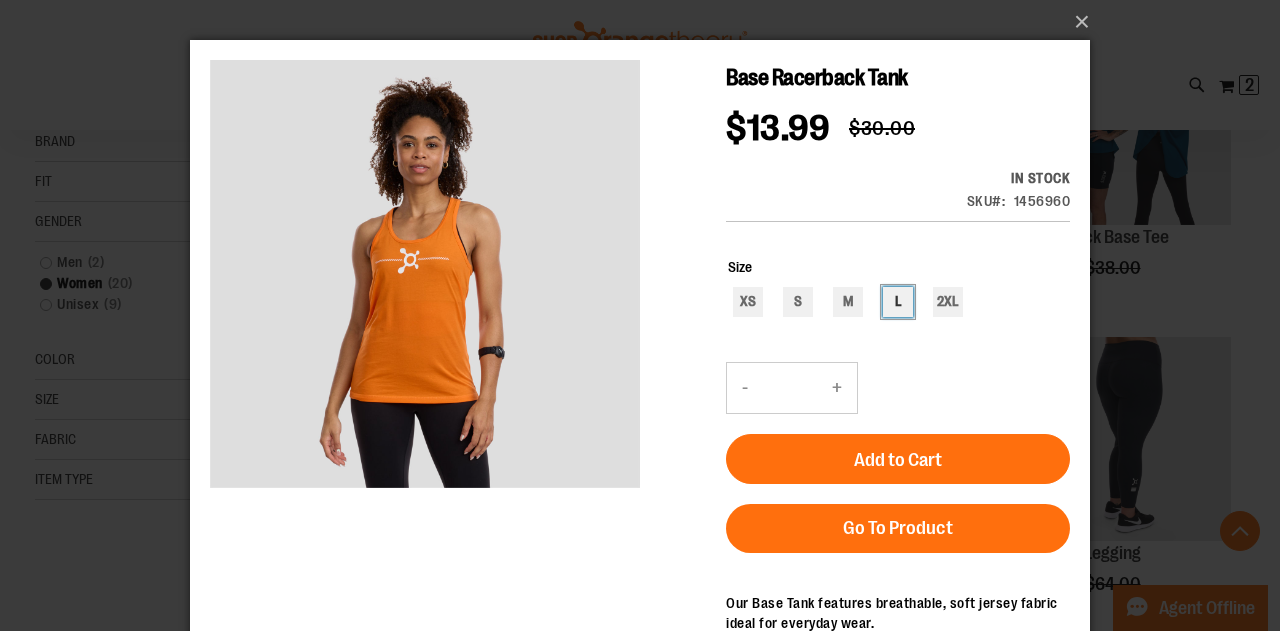 click on "L" at bounding box center [898, 302] 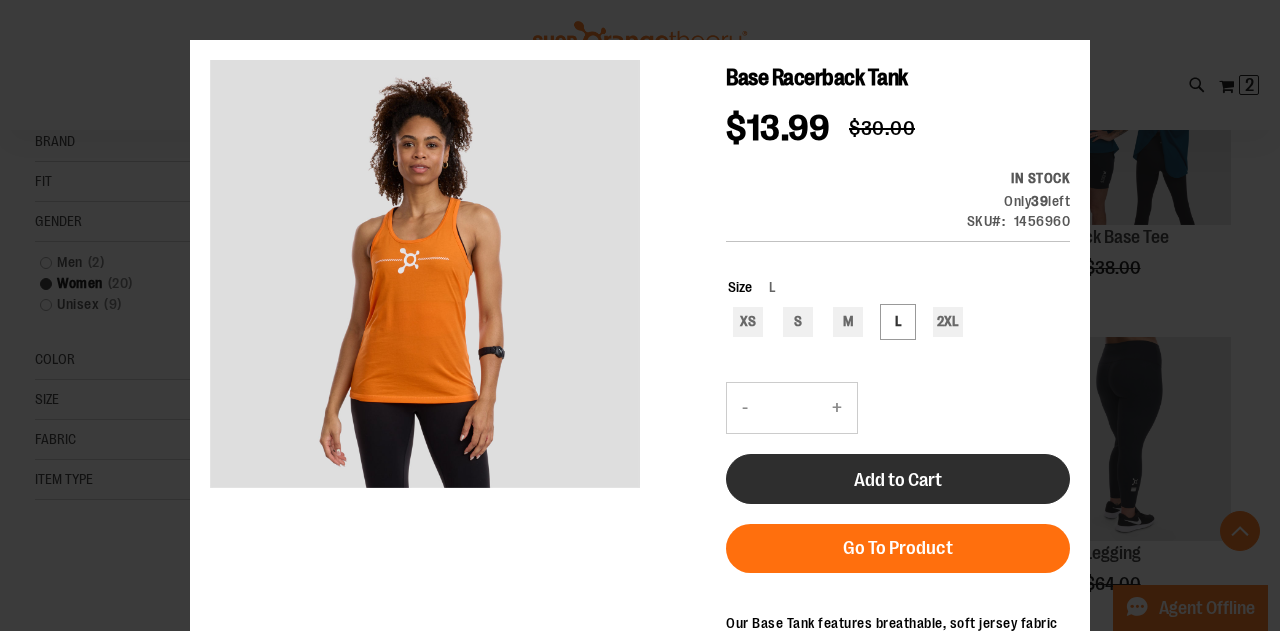 click on "Add to Cart" at bounding box center [898, 479] 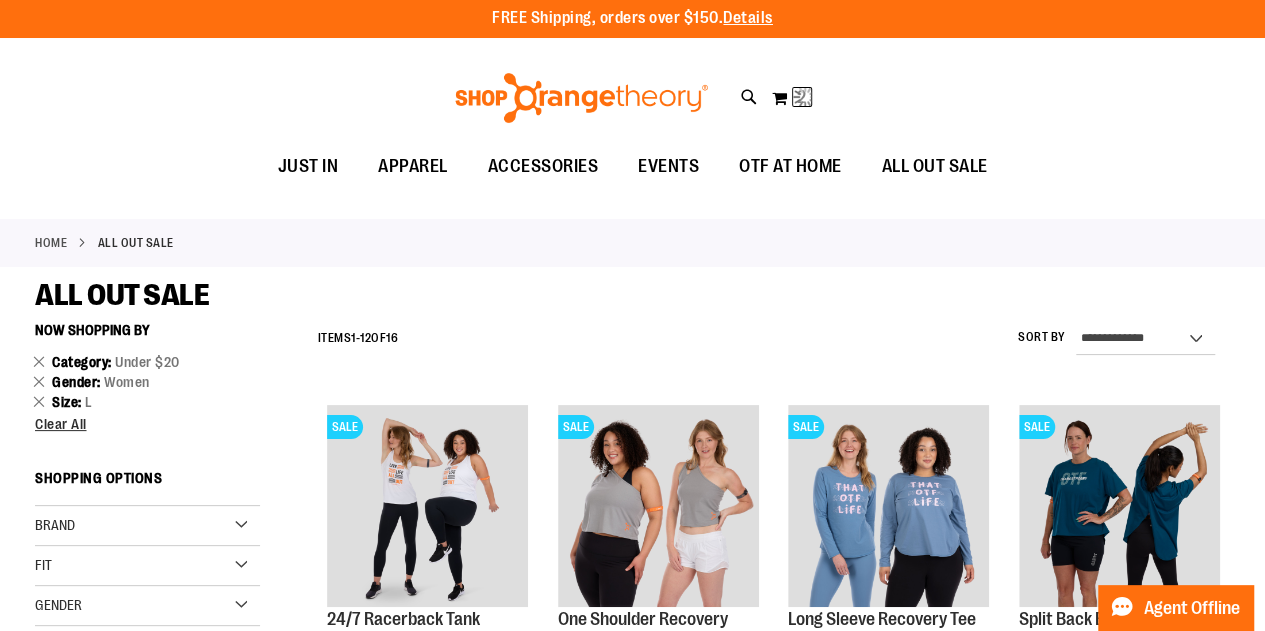 scroll, scrollTop: 0, scrollLeft: 0, axis: both 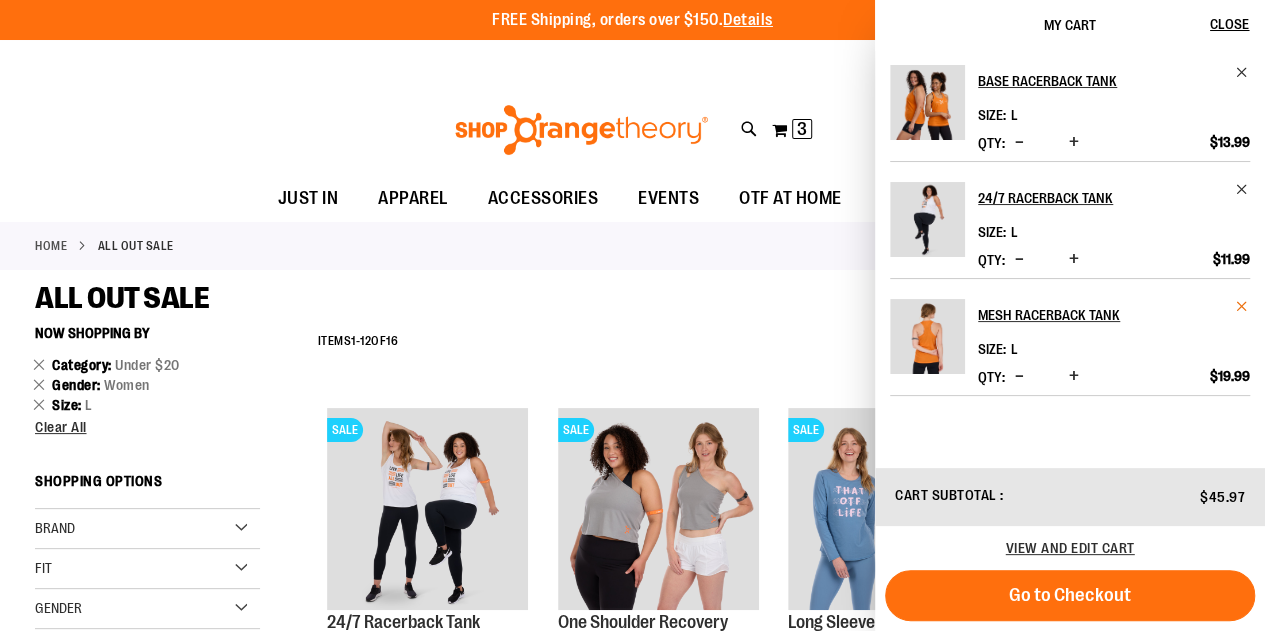 click at bounding box center (1242, 306) 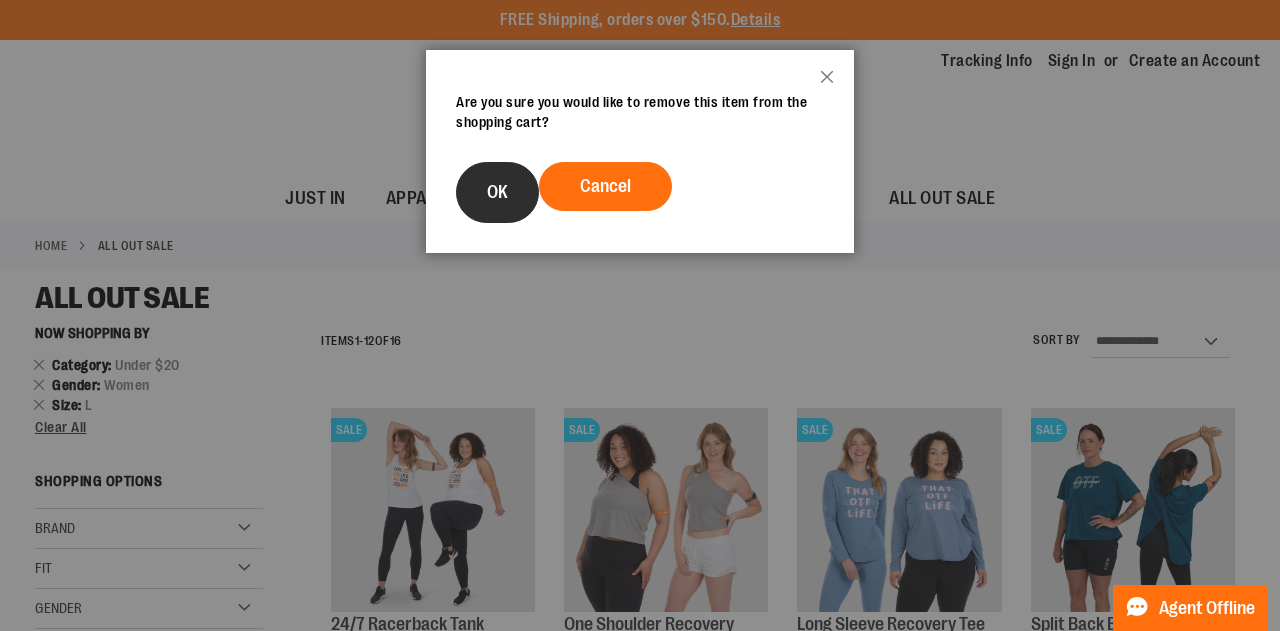 click on "OK" at bounding box center [497, 192] 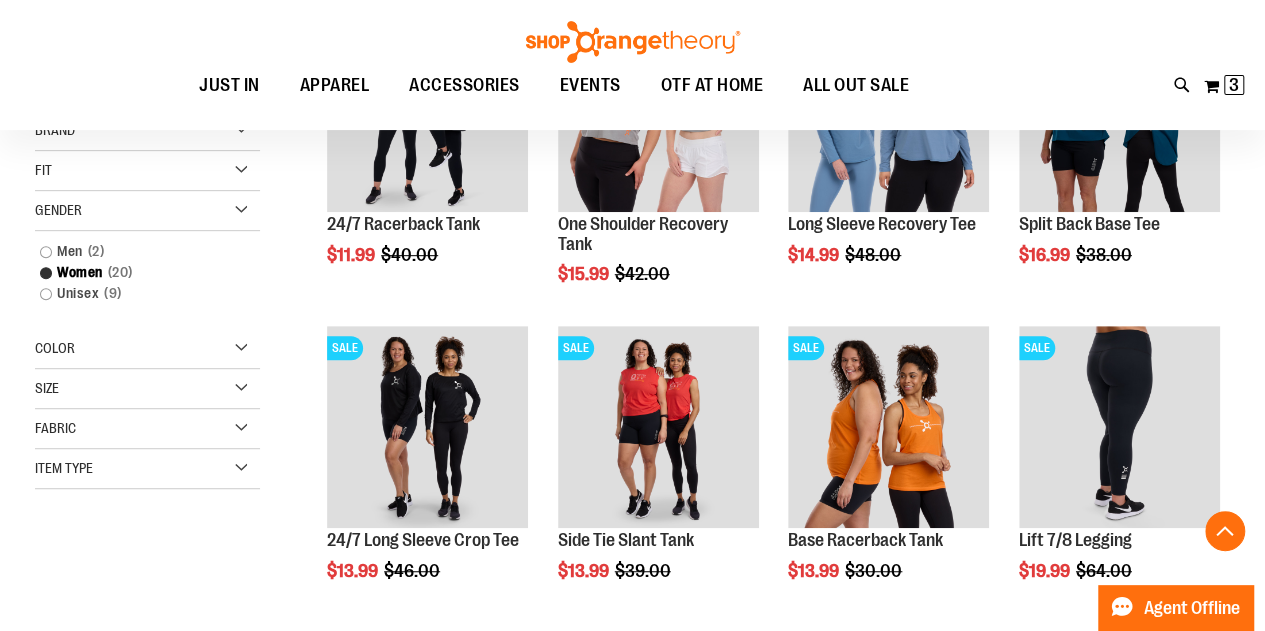 scroll, scrollTop: 400, scrollLeft: 0, axis: vertical 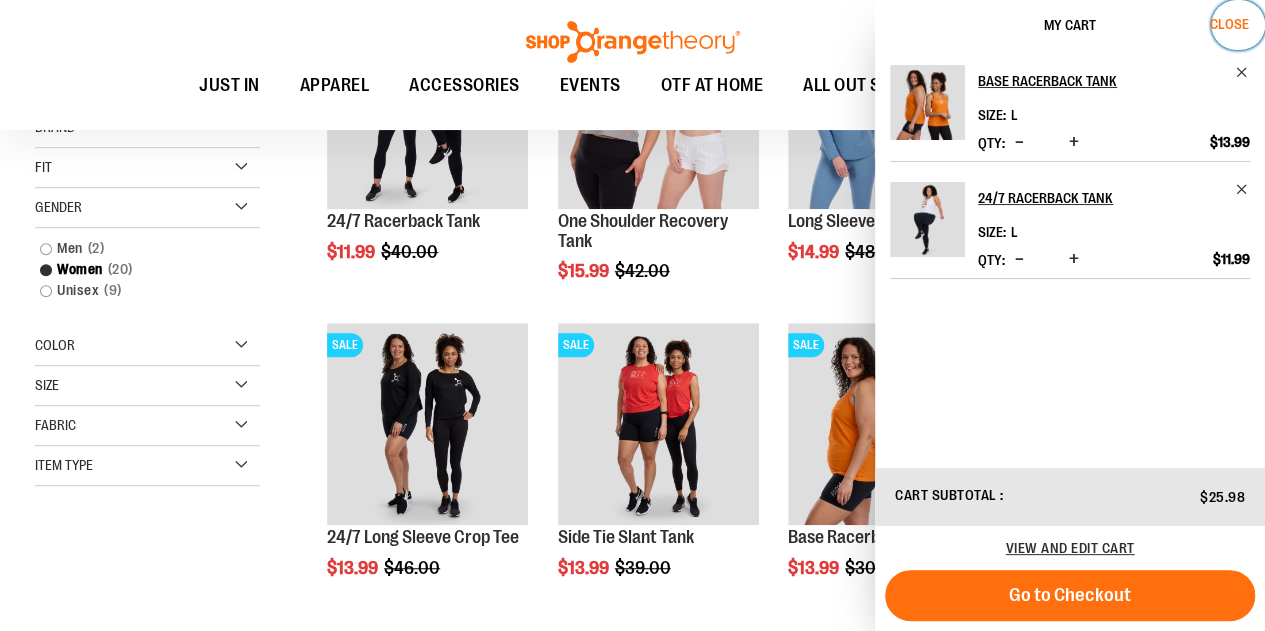 click on "Close" at bounding box center [1229, 24] 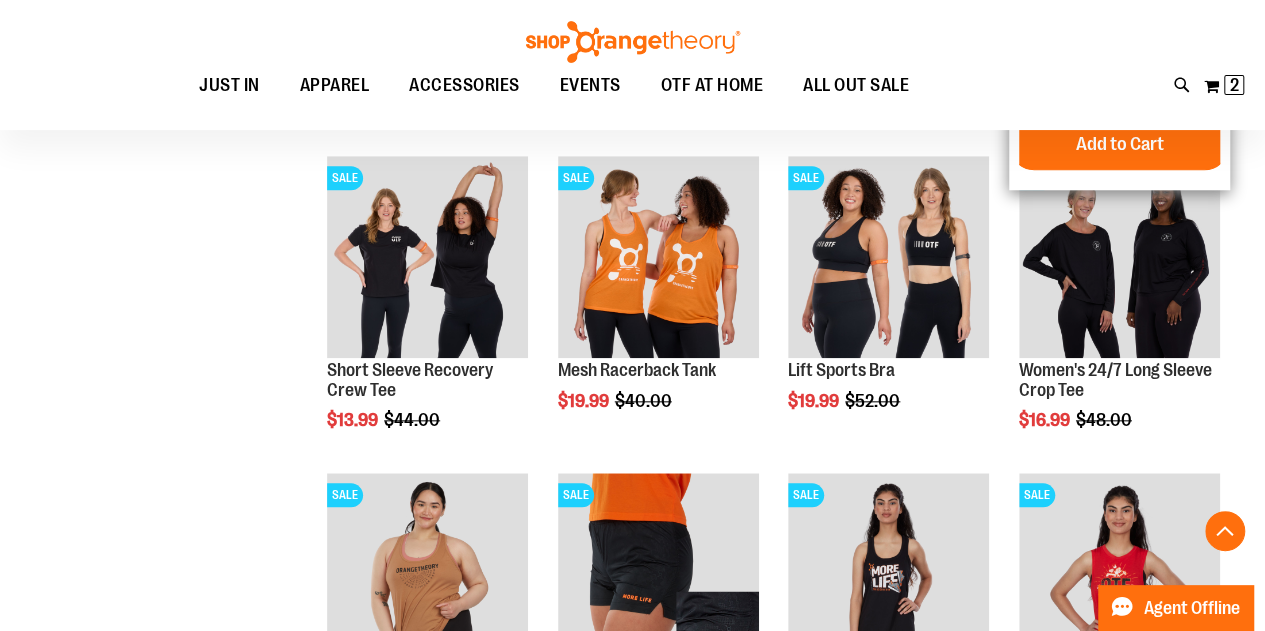 scroll, scrollTop: 900, scrollLeft: 0, axis: vertical 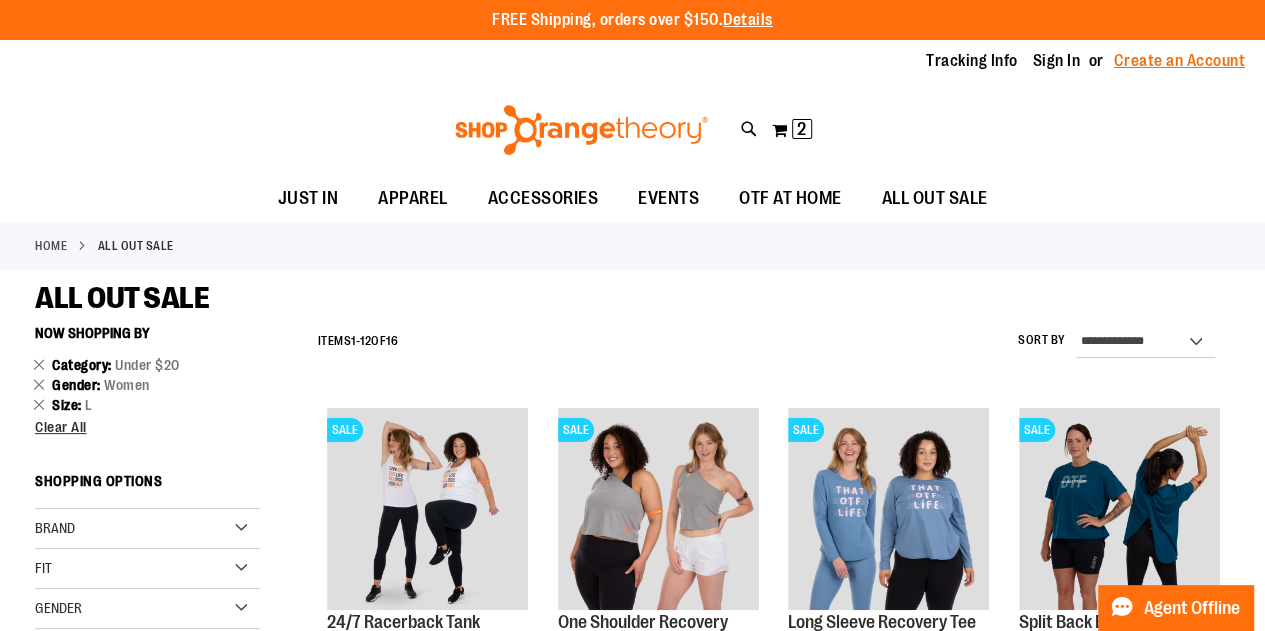 click on "Create an Account" at bounding box center [1180, 61] 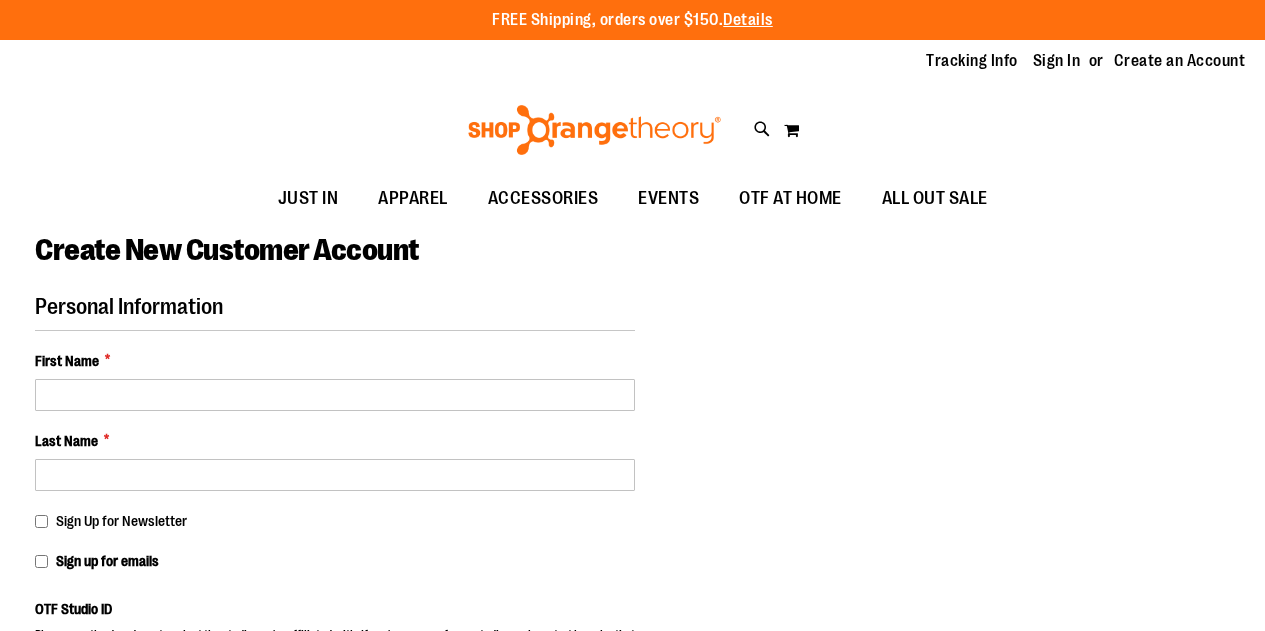 scroll, scrollTop: 0, scrollLeft: 0, axis: both 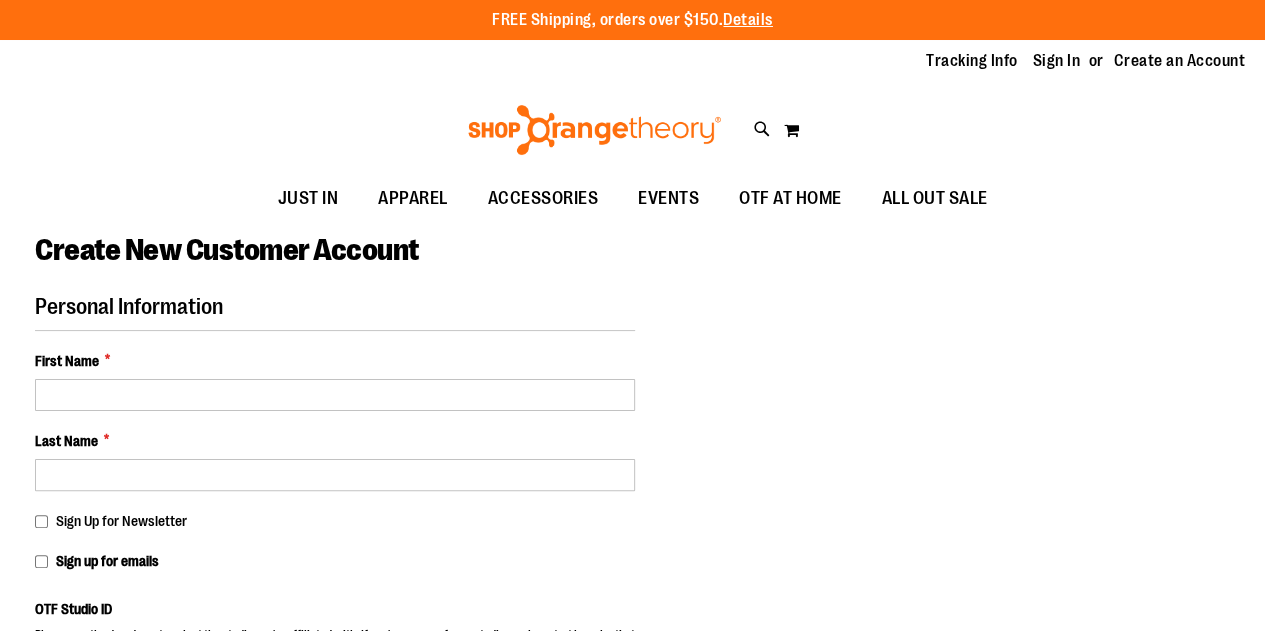 select on "***" 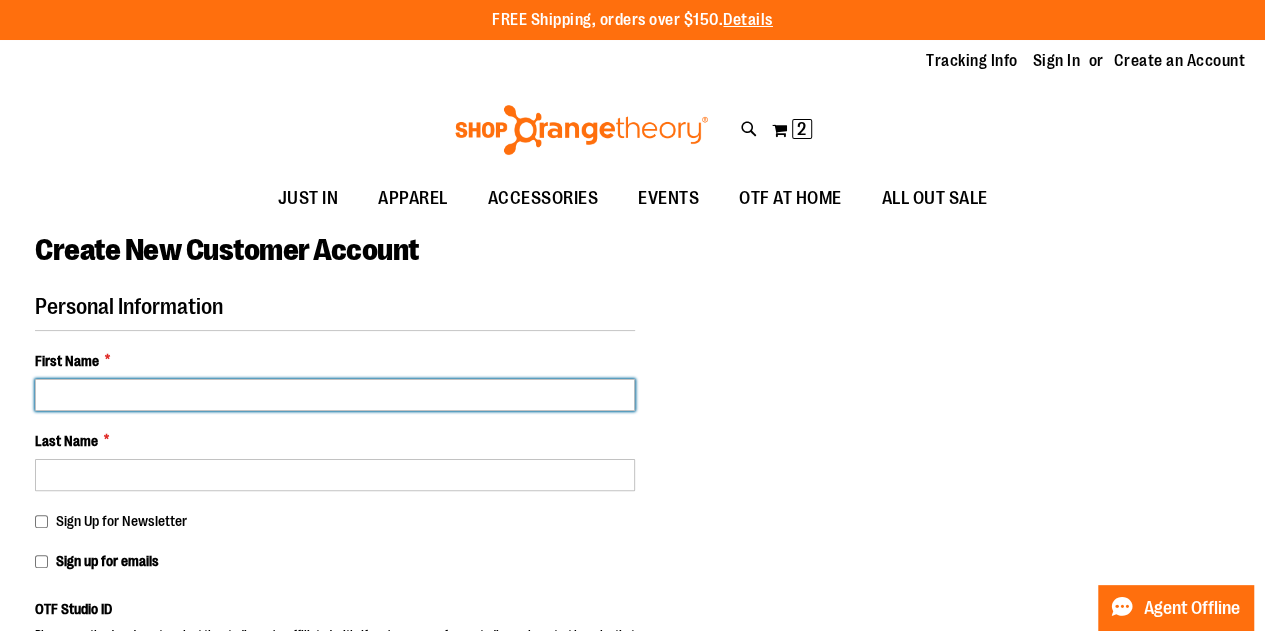 click on "First Name *" at bounding box center (335, 395) 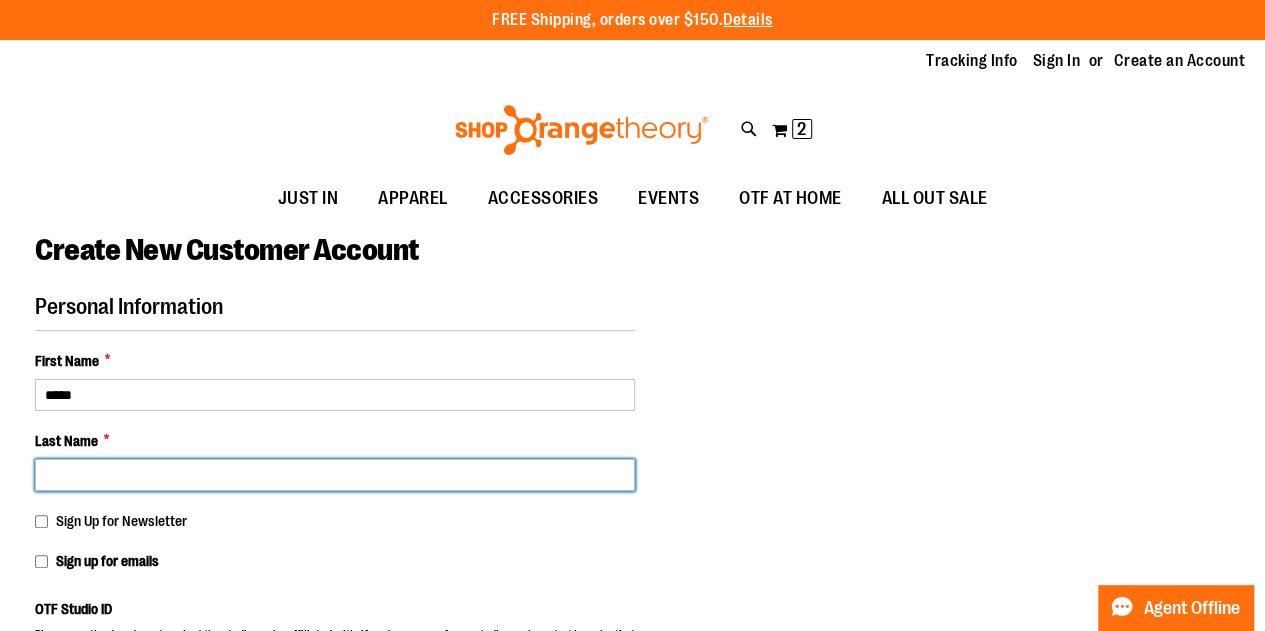 type on "****" 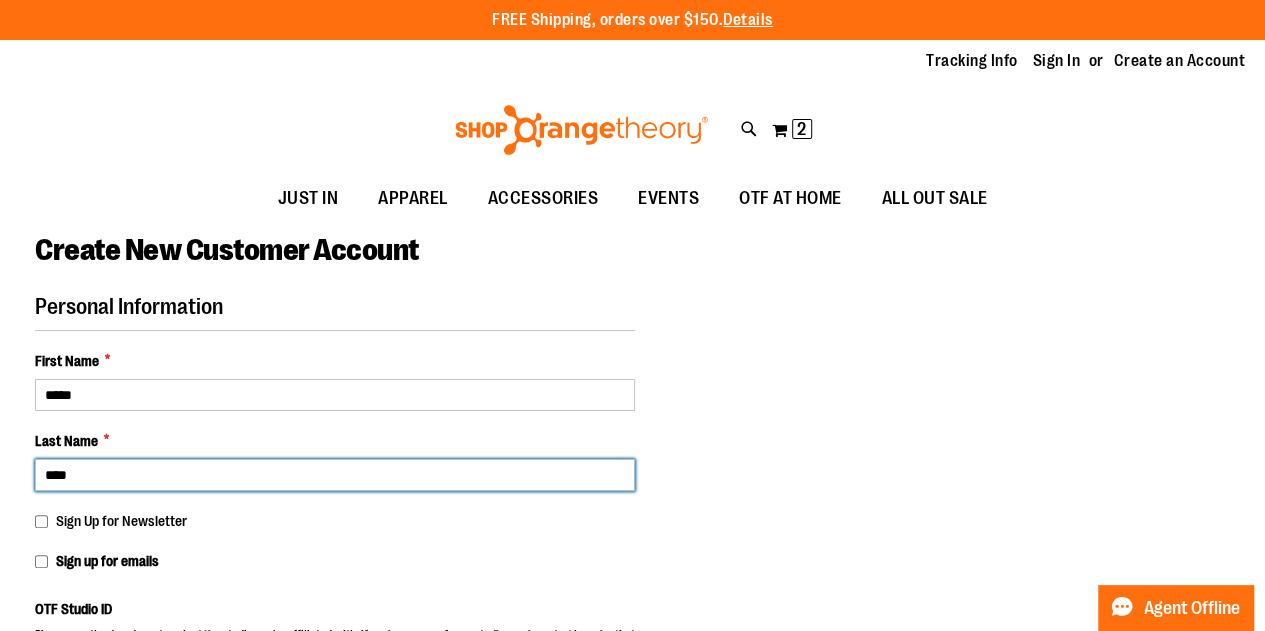 type on "**********" 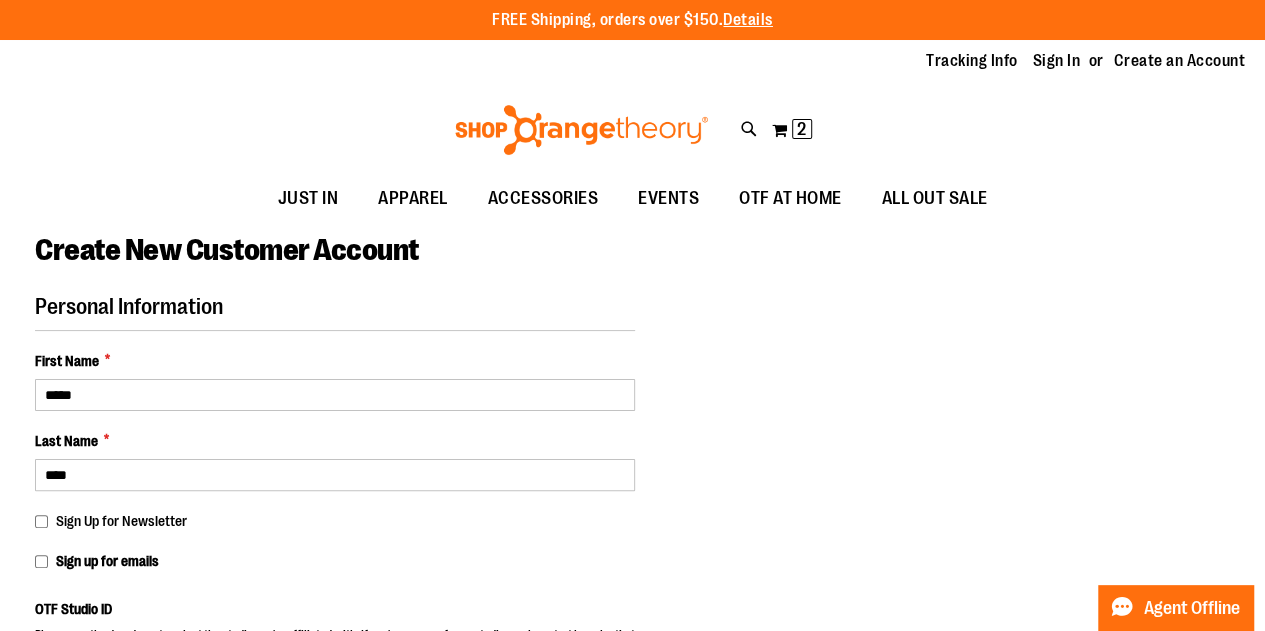 select on "**********" 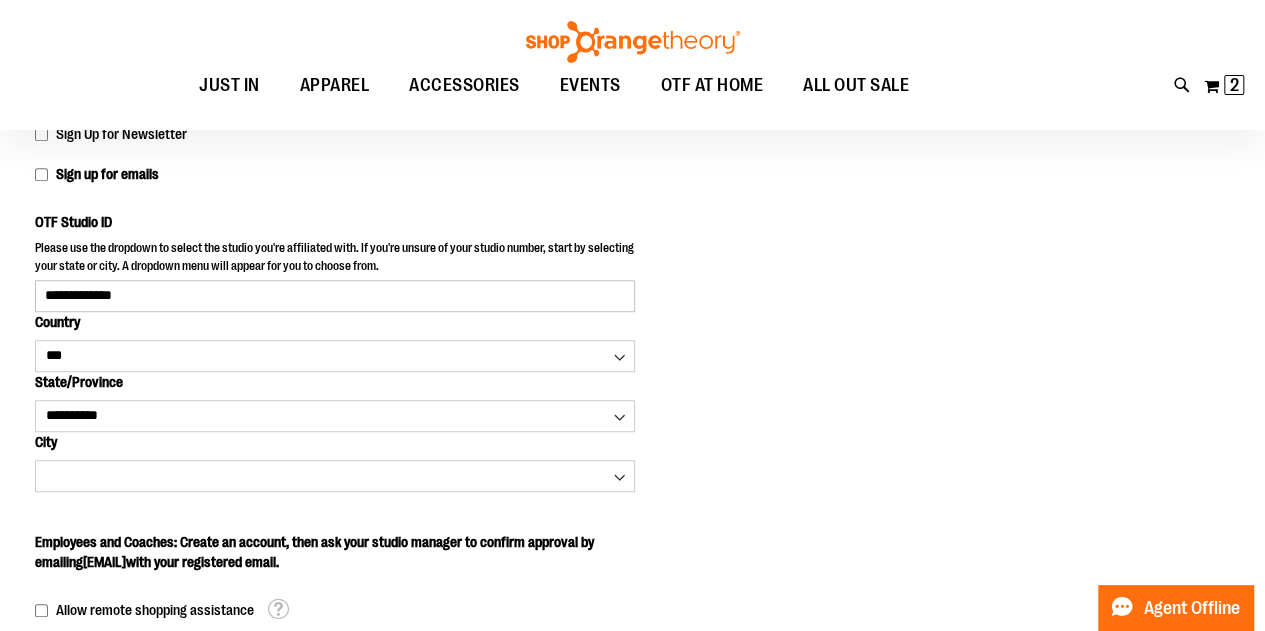 scroll, scrollTop: 400, scrollLeft: 0, axis: vertical 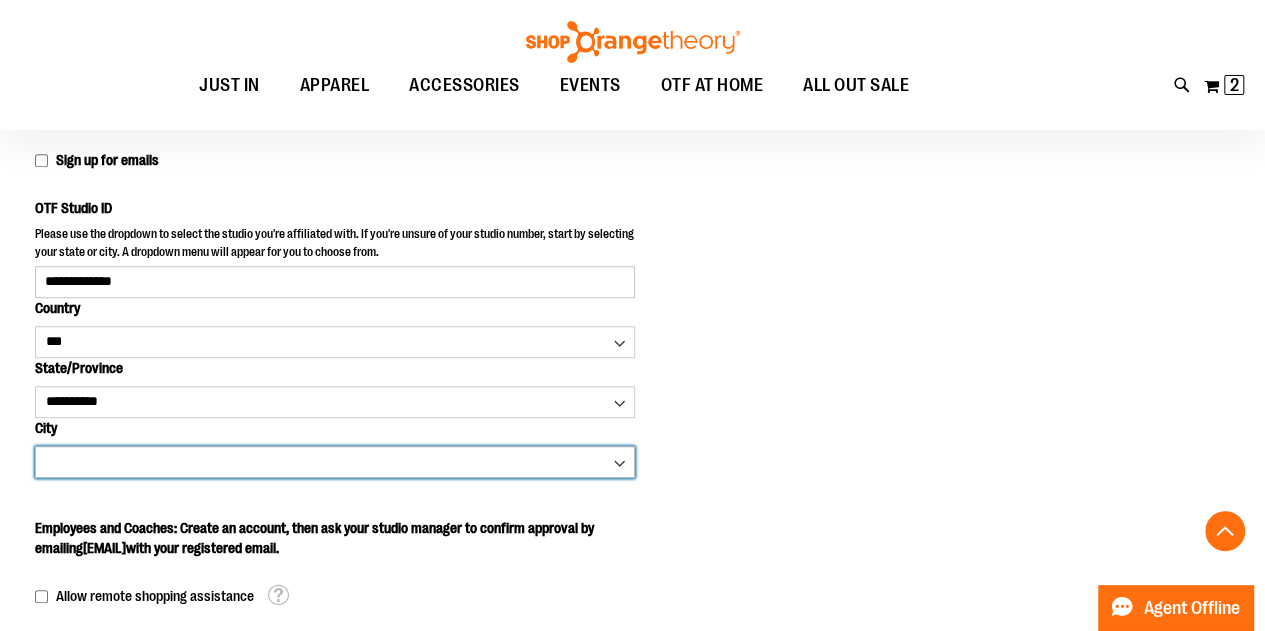 click on "**********" at bounding box center [335, 462] 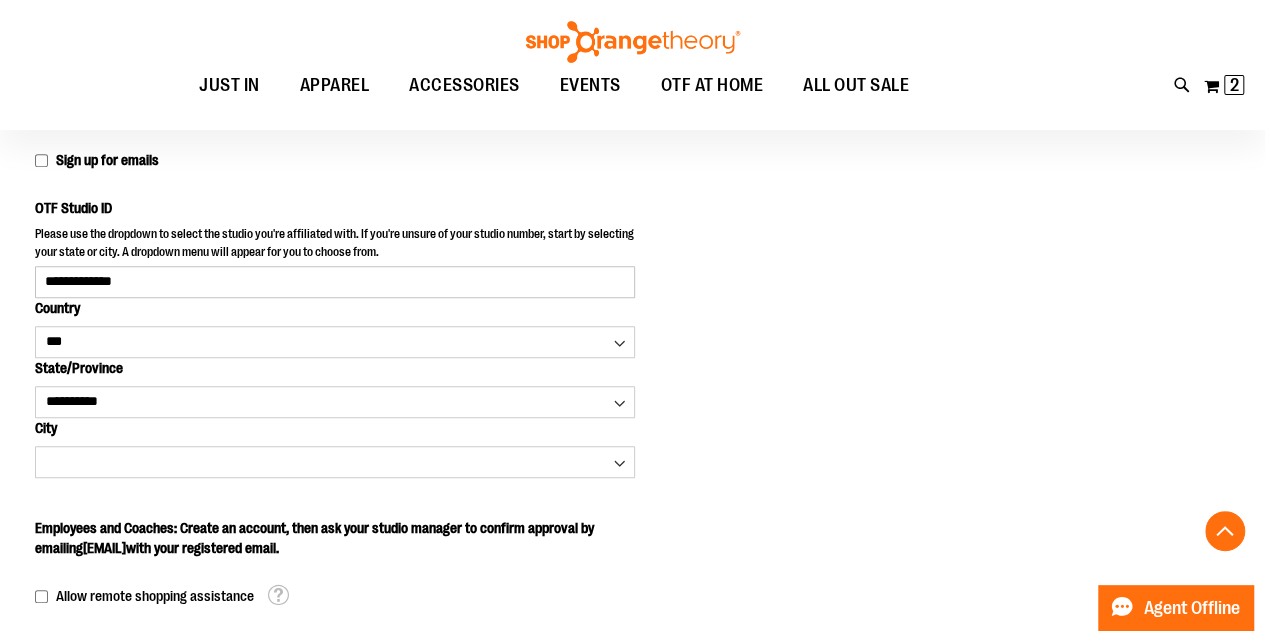 click on "Personal Information
First Name *
[FIRST]
Last Name *
[LAST]
Sign Up for Newsletter
Sign up for emails
OTF Studio ID
[ID]" at bounding box center [632, 588] 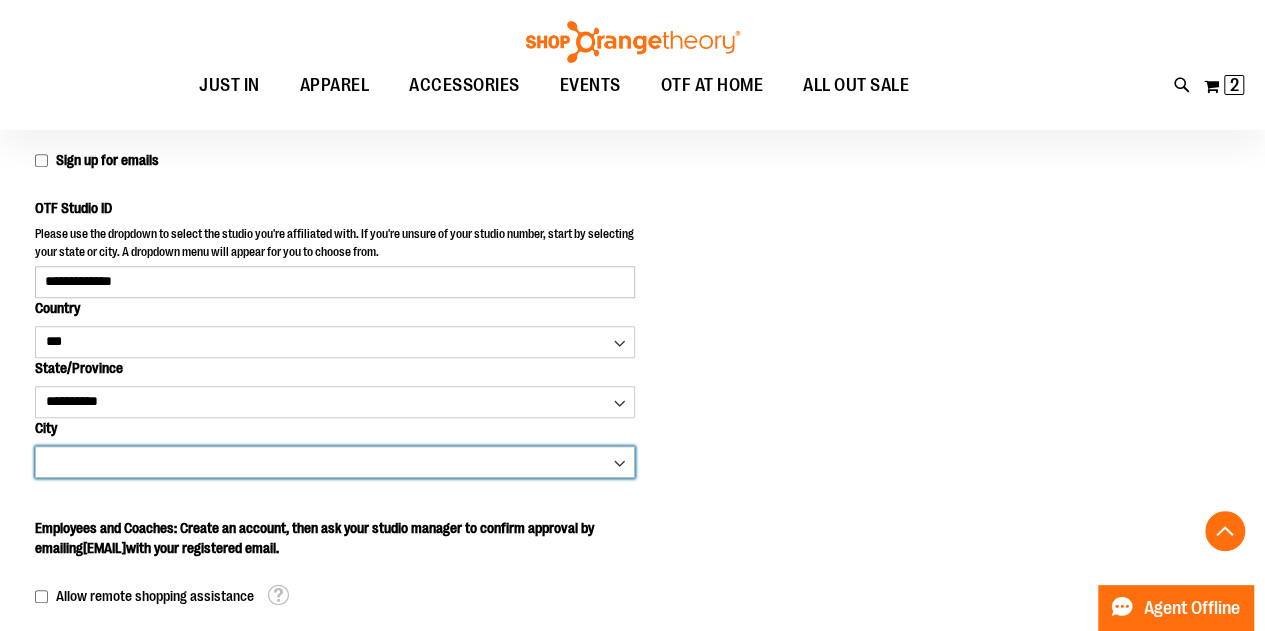 click on "**********" at bounding box center (335, 462) 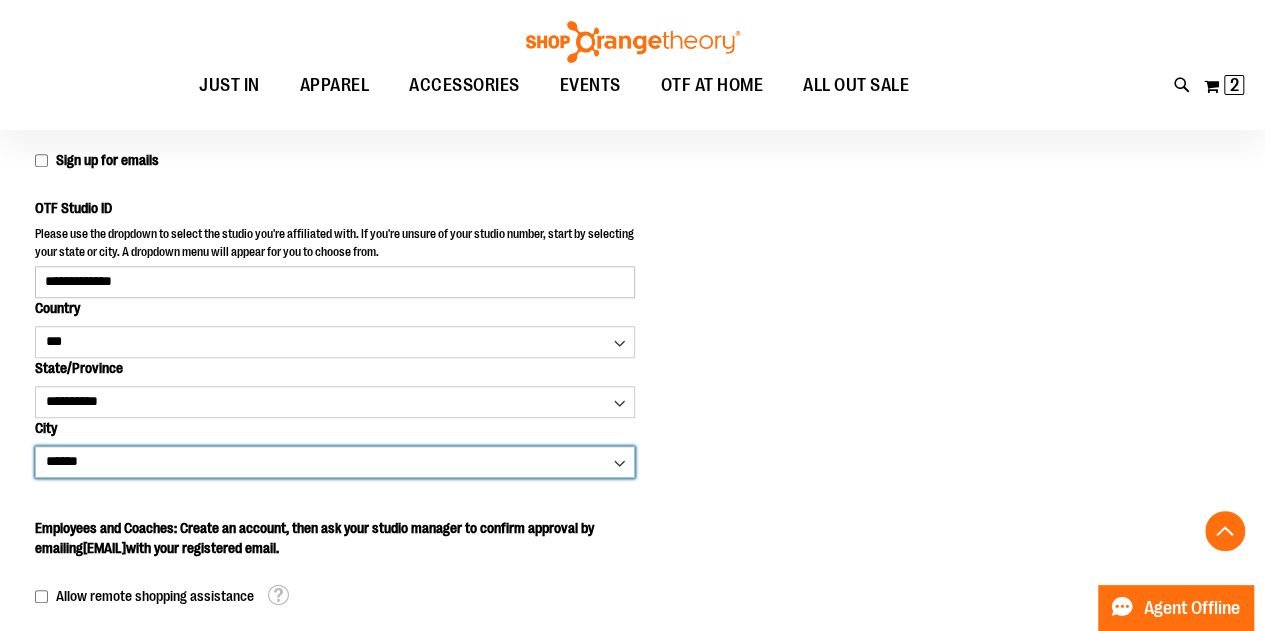 click on "**********" at bounding box center (335, 462) 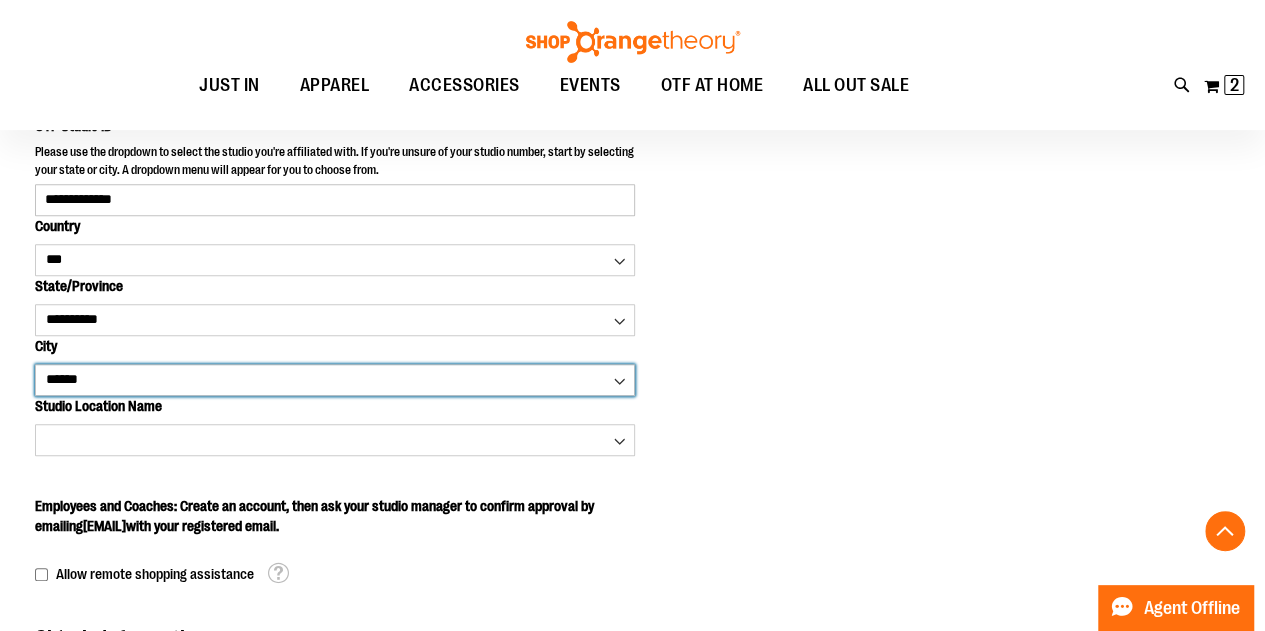 scroll, scrollTop: 600, scrollLeft: 0, axis: vertical 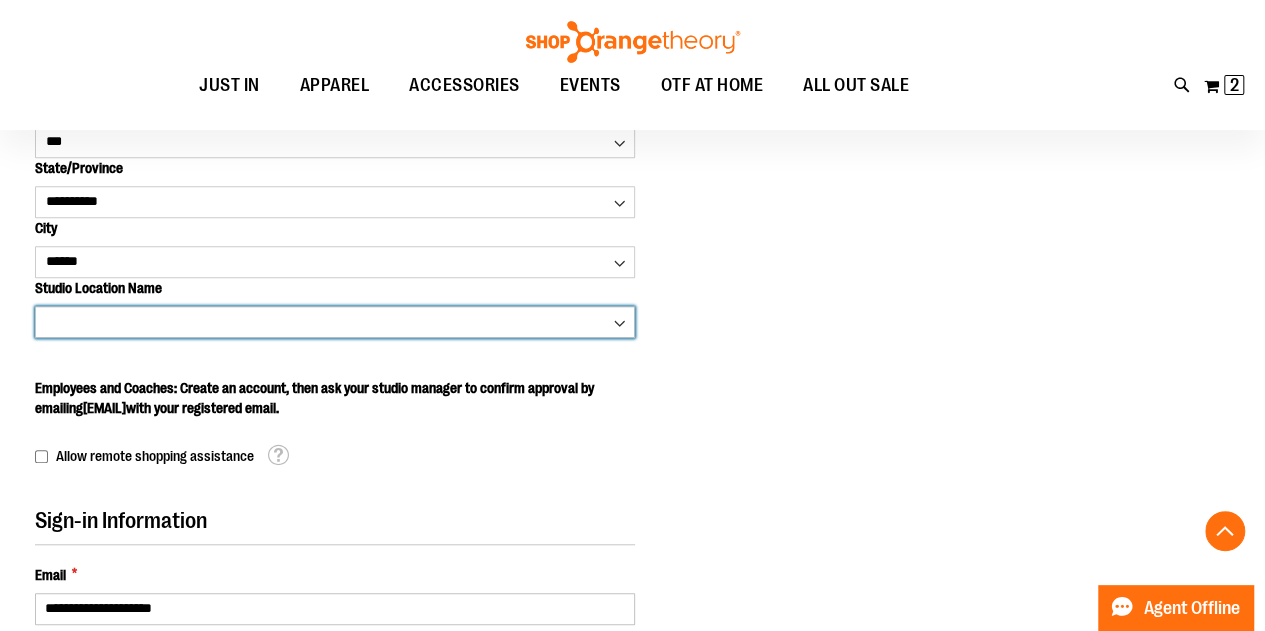 click on "**********" at bounding box center (335, 322) 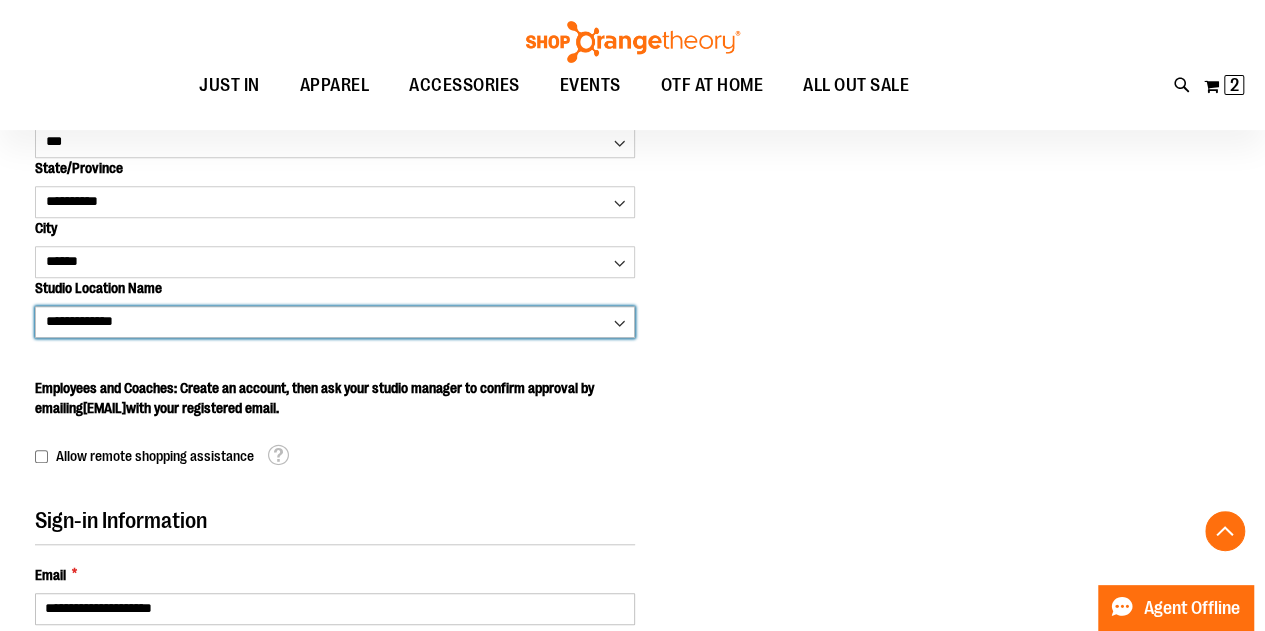 click on "**********" at bounding box center (335, 322) 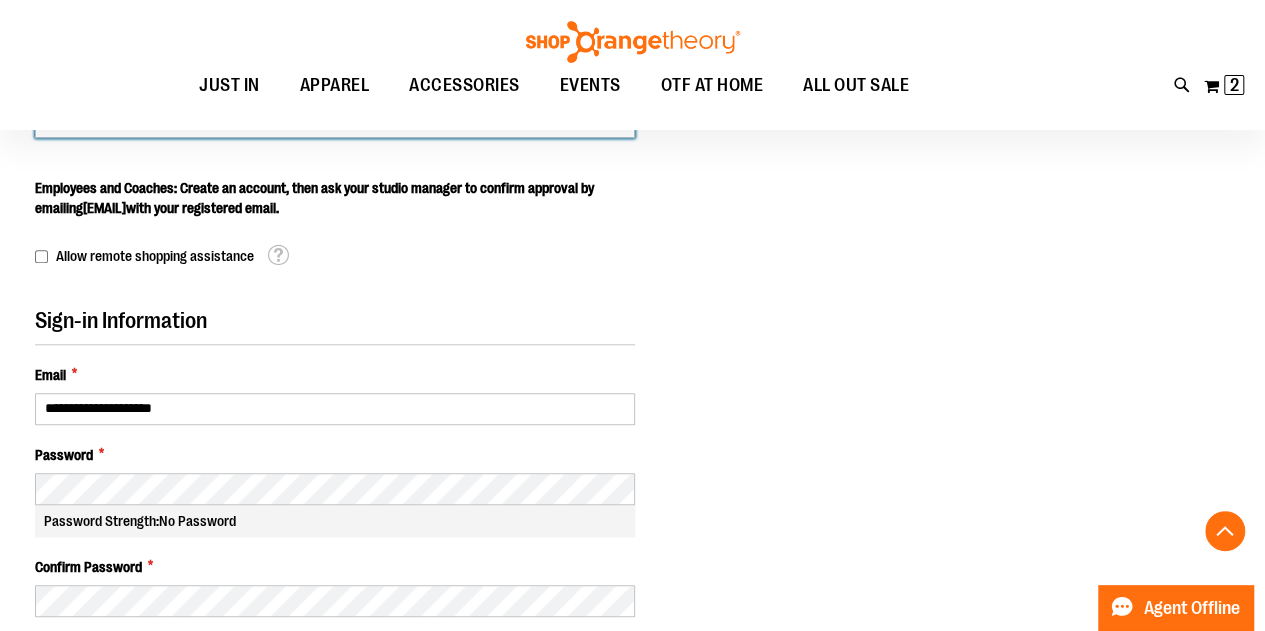 scroll, scrollTop: 900, scrollLeft: 0, axis: vertical 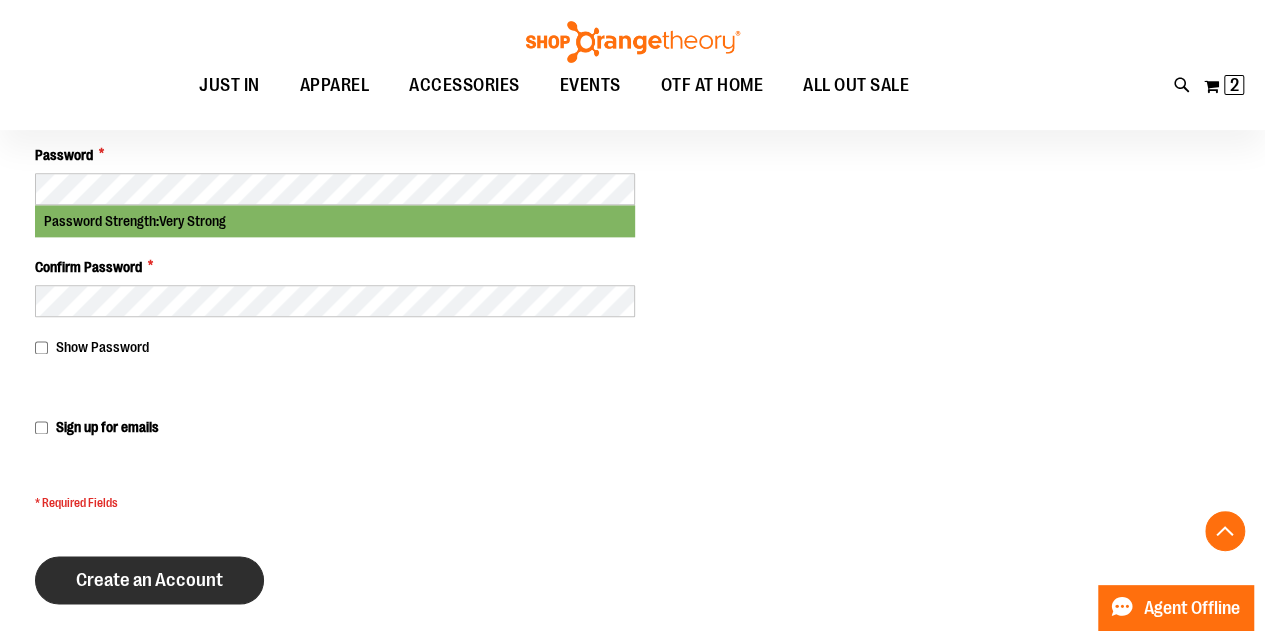 click on "Create an Account" at bounding box center [149, 580] 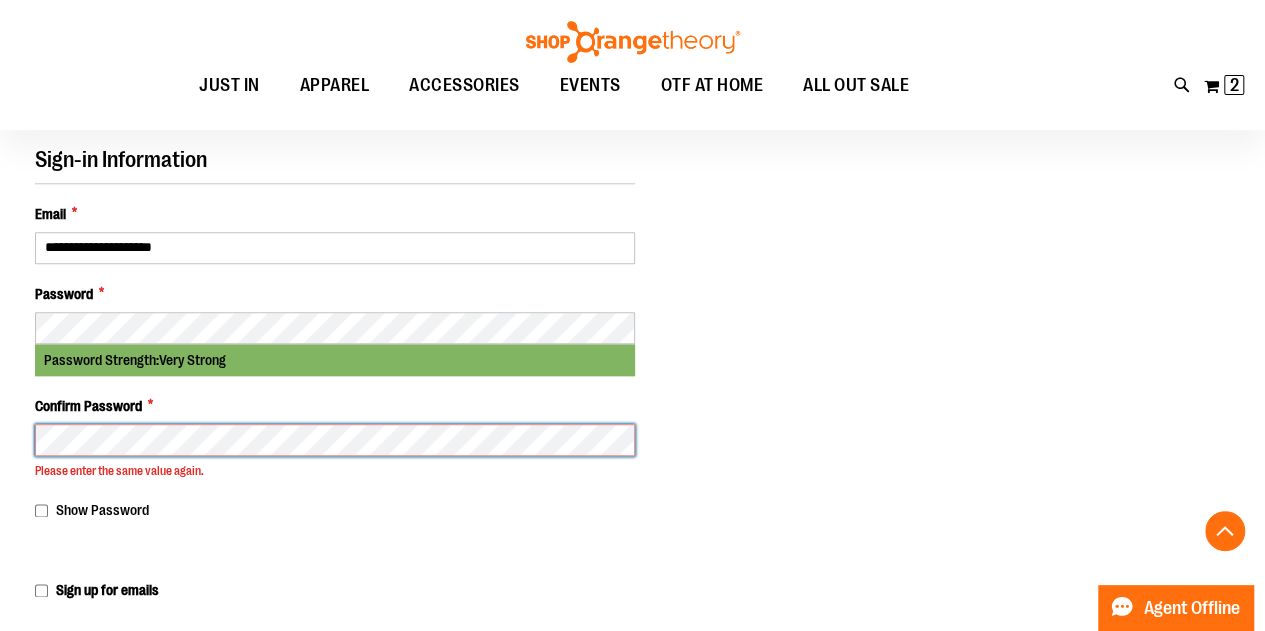 scroll, scrollTop: 1070, scrollLeft: 0, axis: vertical 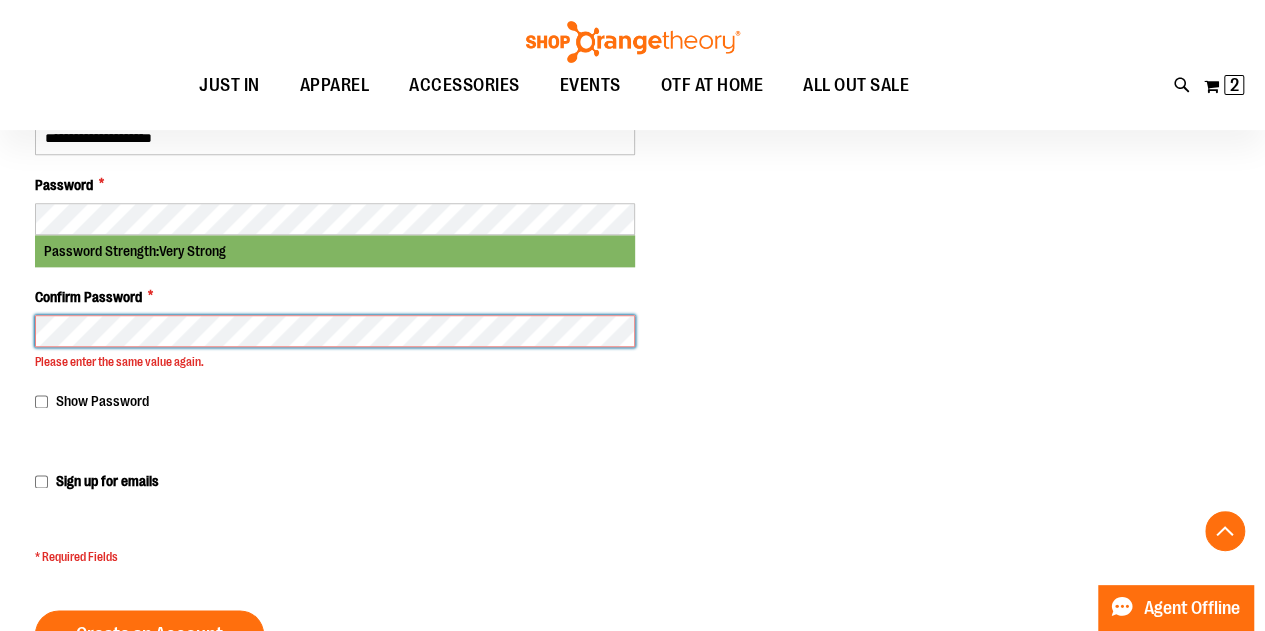 click on "Create an Account" at bounding box center [149, 634] 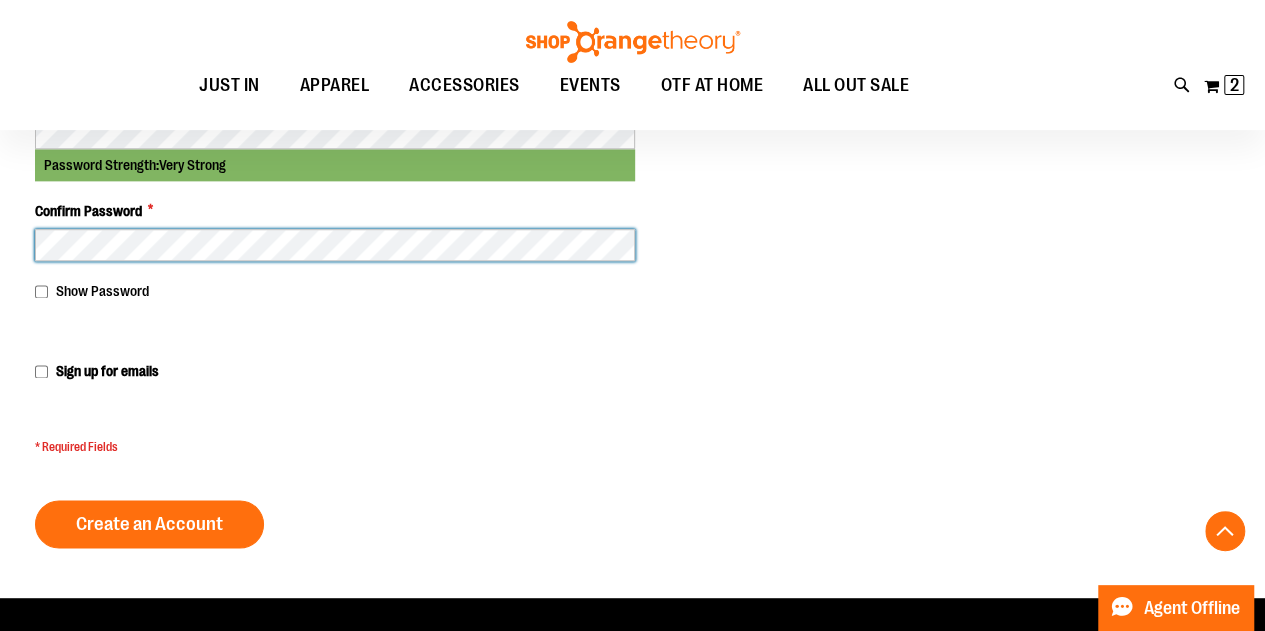 scroll, scrollTop: 1270, scrollLeft: 0, axis: vertical 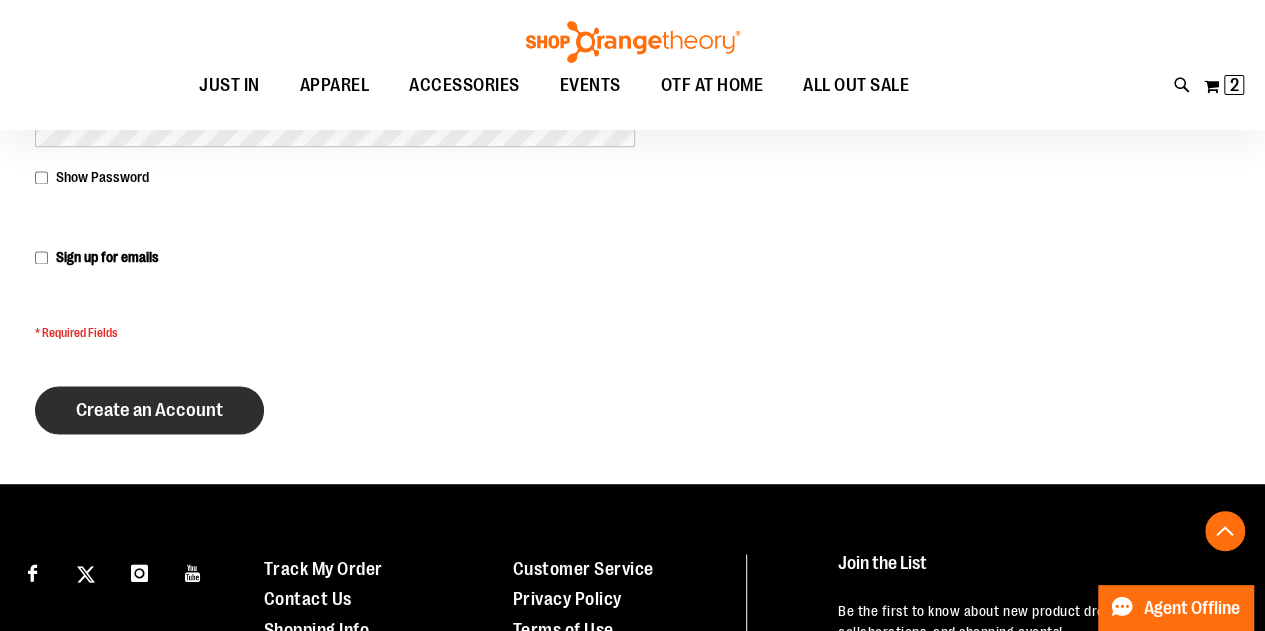 click on "Create an Account" at bounding box center [149, 410] 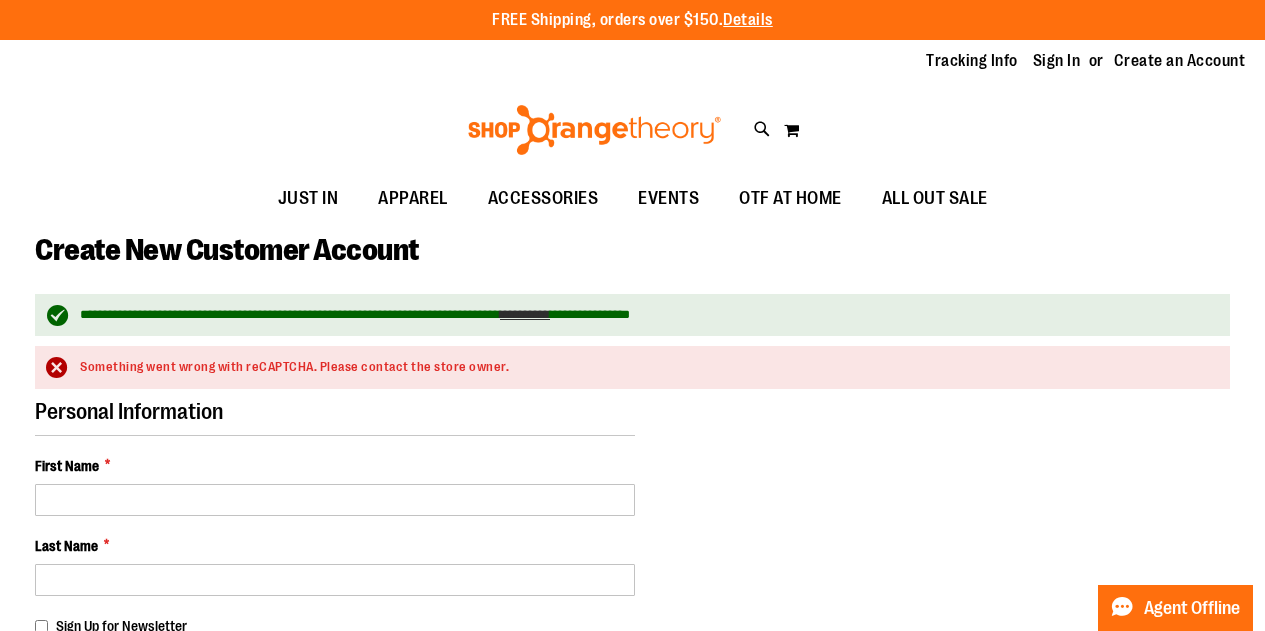 select on "***" 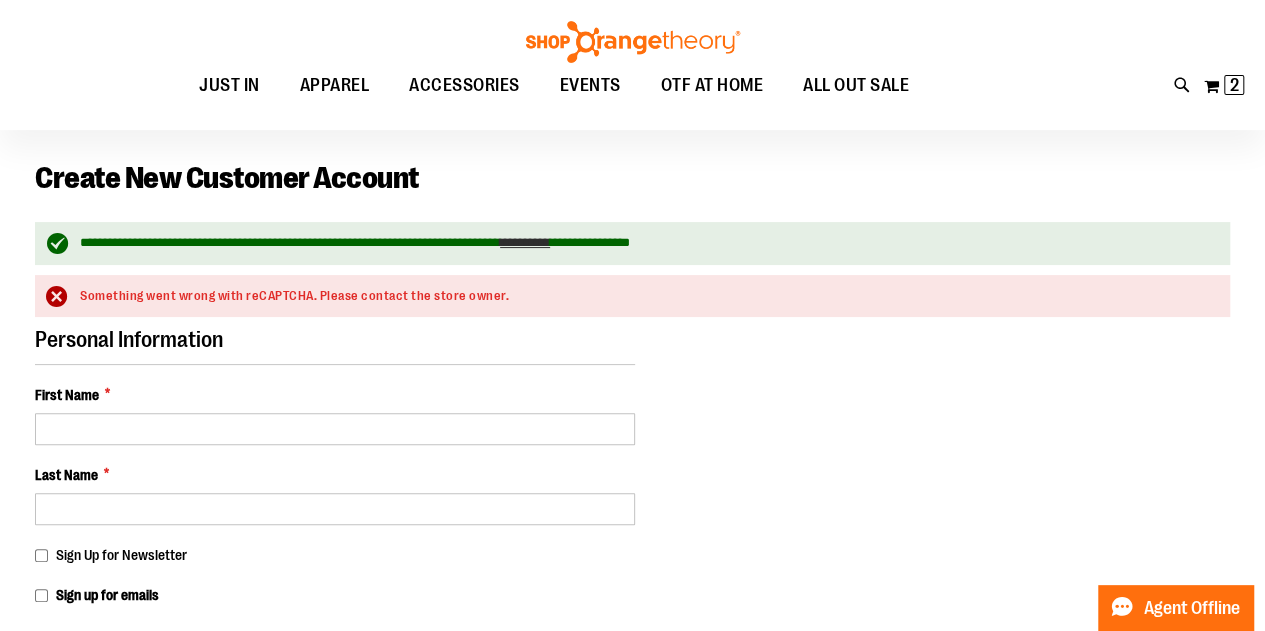 scroll, scrollTop: 0, scrollLeft: 0, axis: both 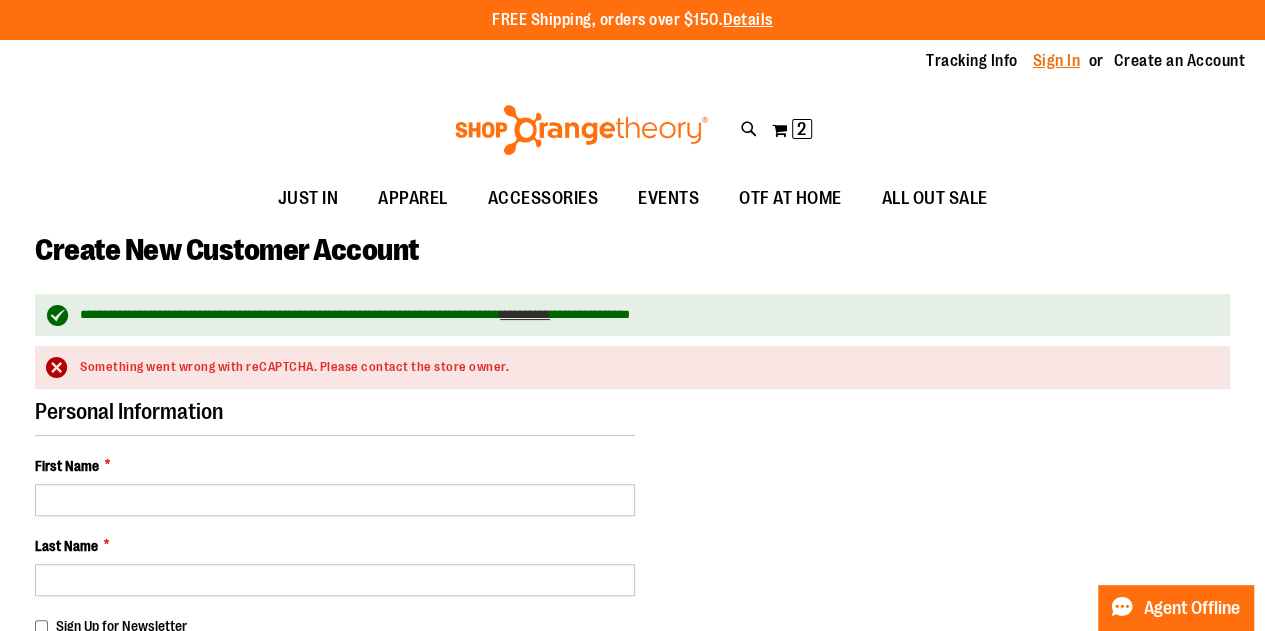 click on "Sign In" at bounding box center (1057, 61) 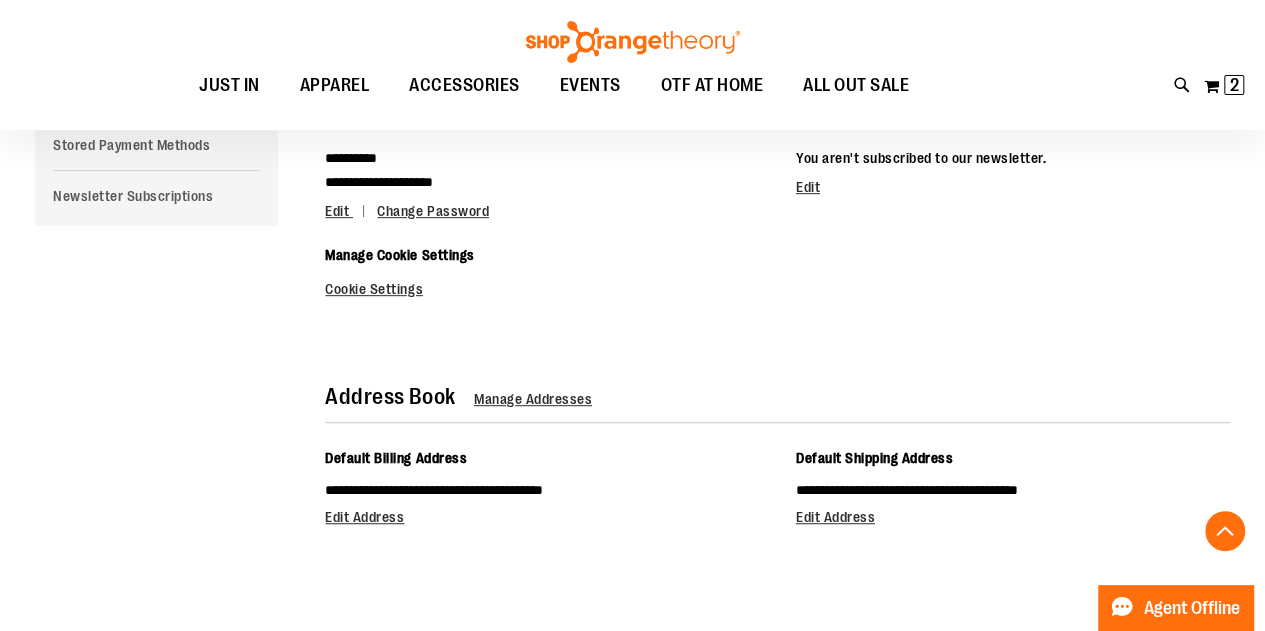 scroll, scrollTop: 398, scrollLeft: 0, axis: vertical 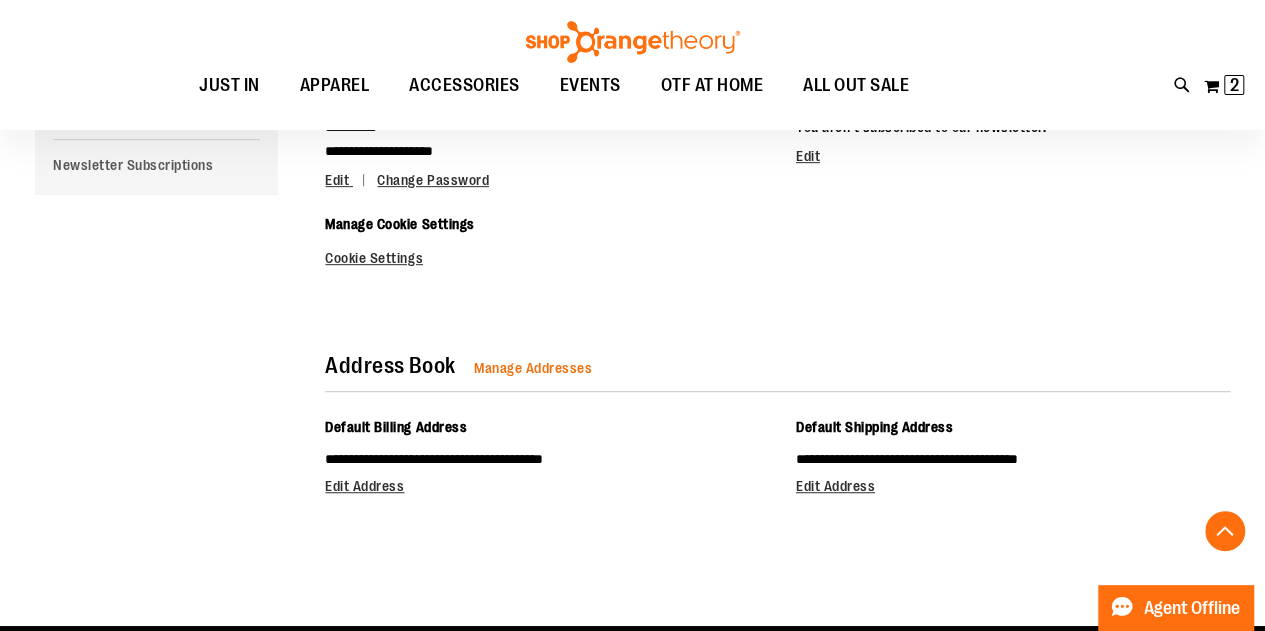 click on "Manage Addresses" at bounding box center (533, 368) 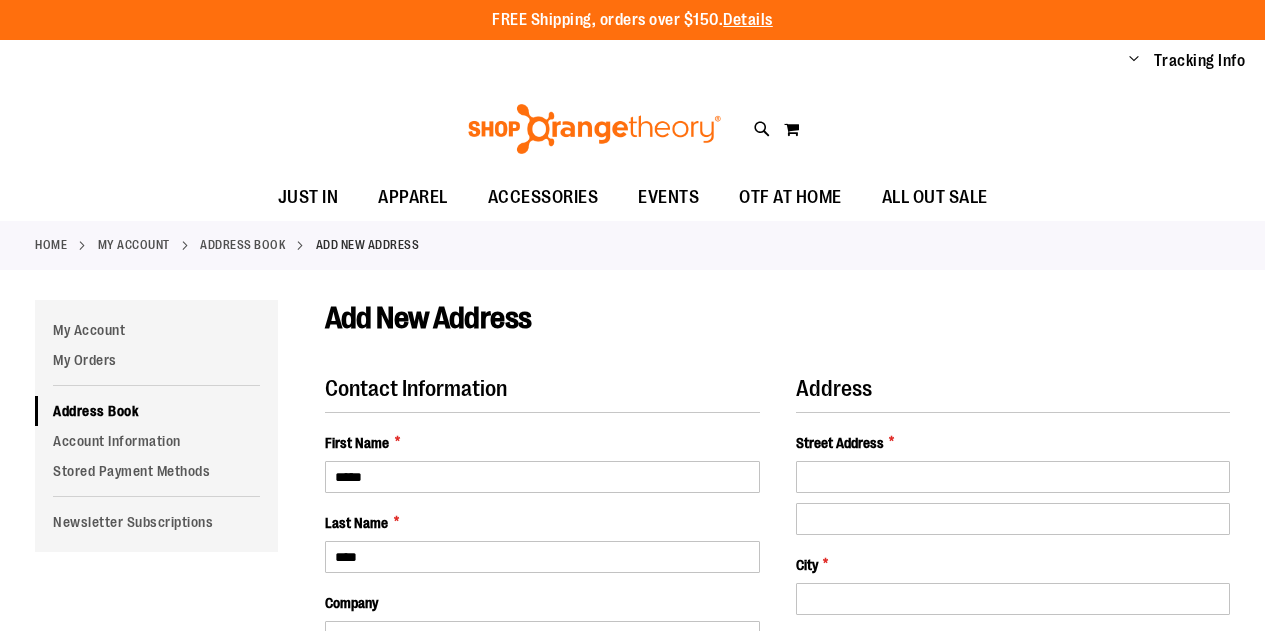 scroll, scrollTop: 0, scrollLeft: 0, axis: both 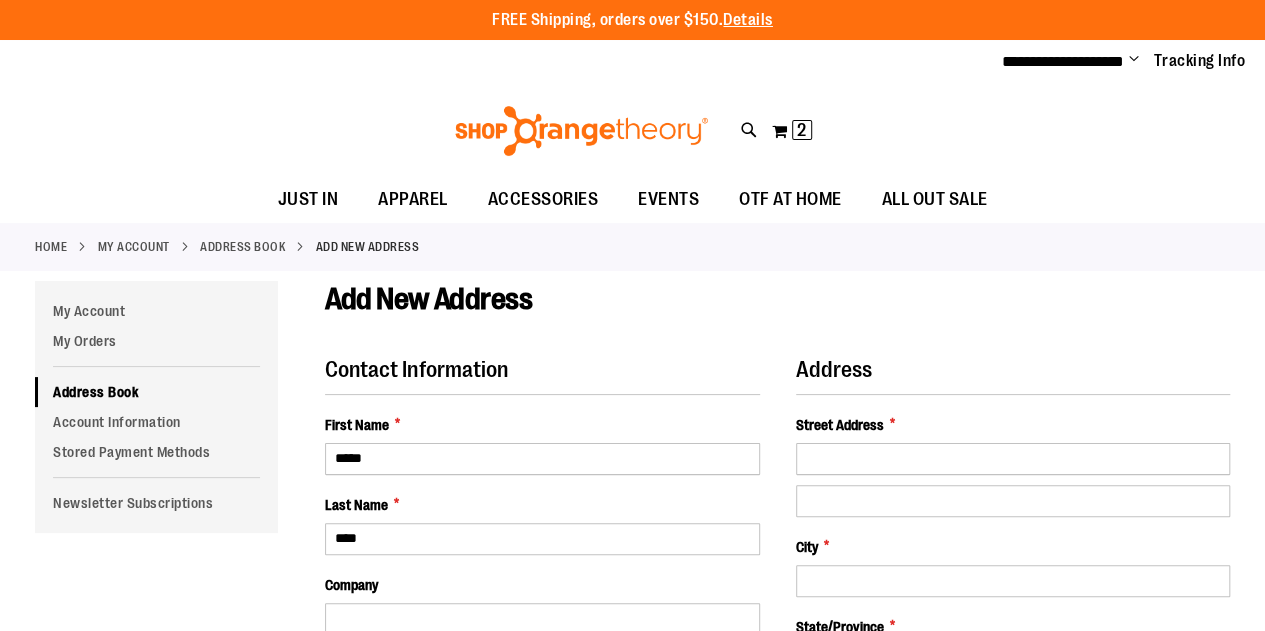 select on "**" 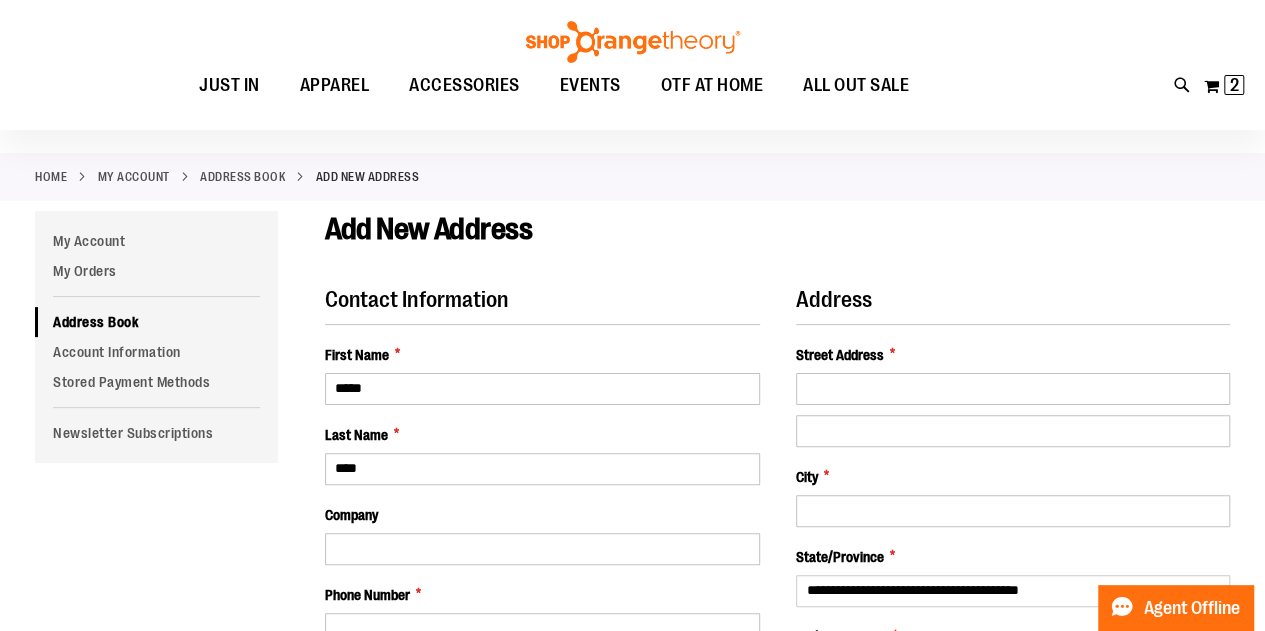 scroll, scrollTop: 100, scrollLeft: 0, axis: vertical 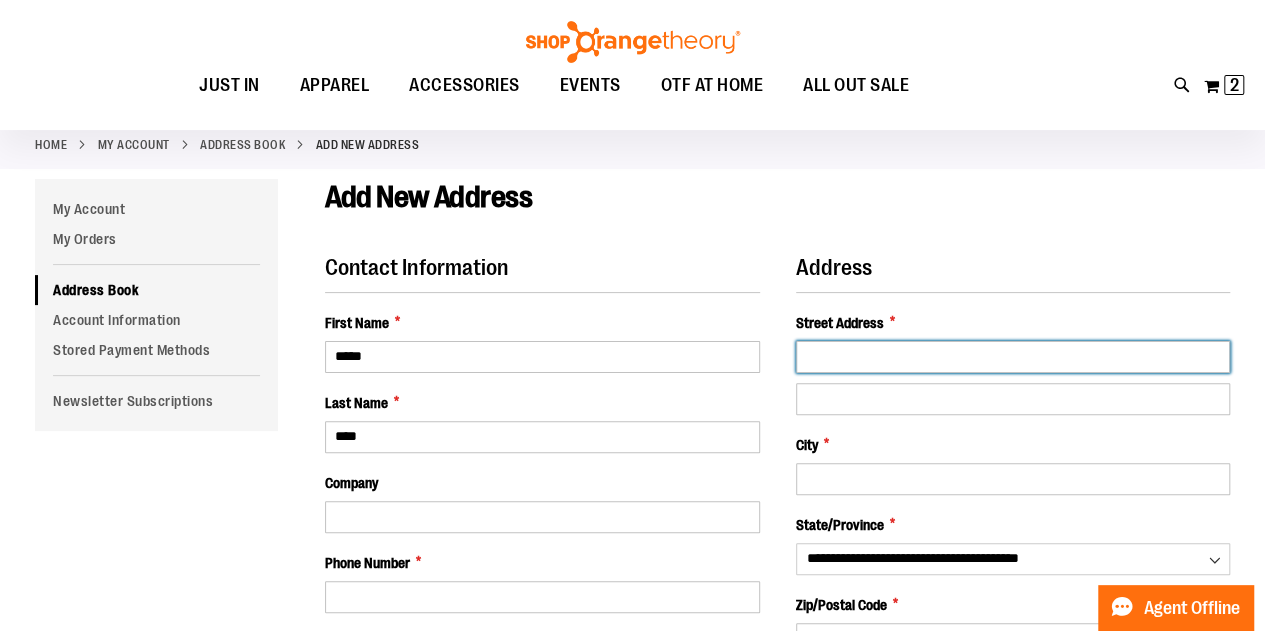 click on "Street Address
*" at bounding box center [1013, 357] 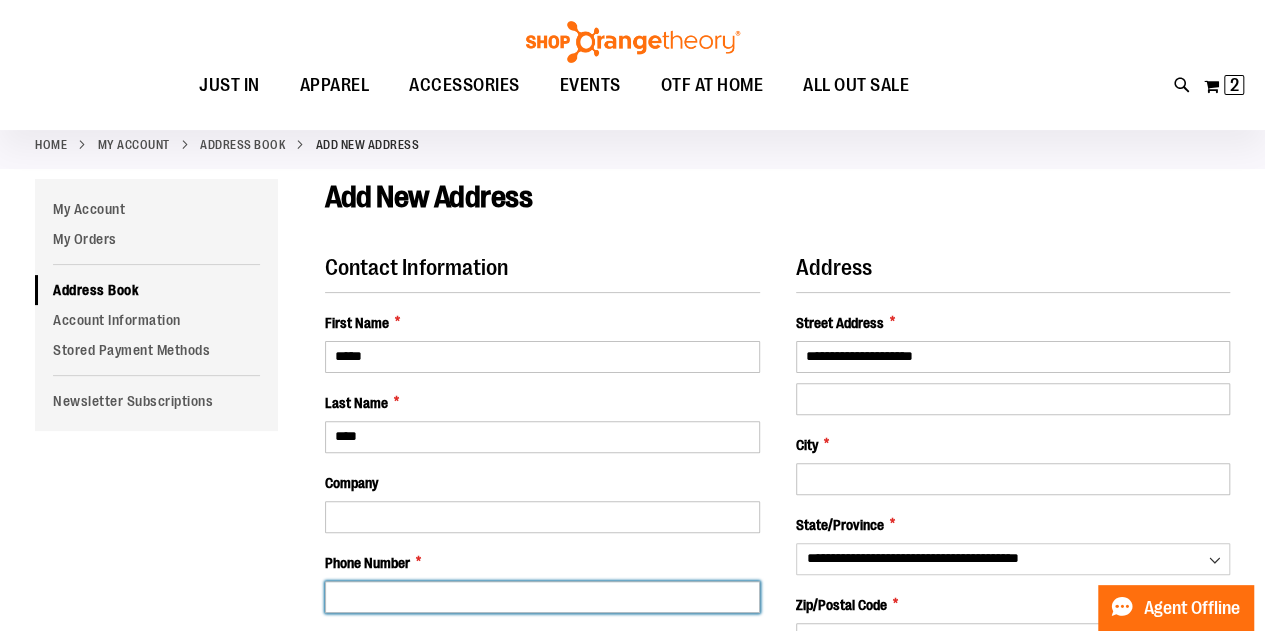 type on "**********" 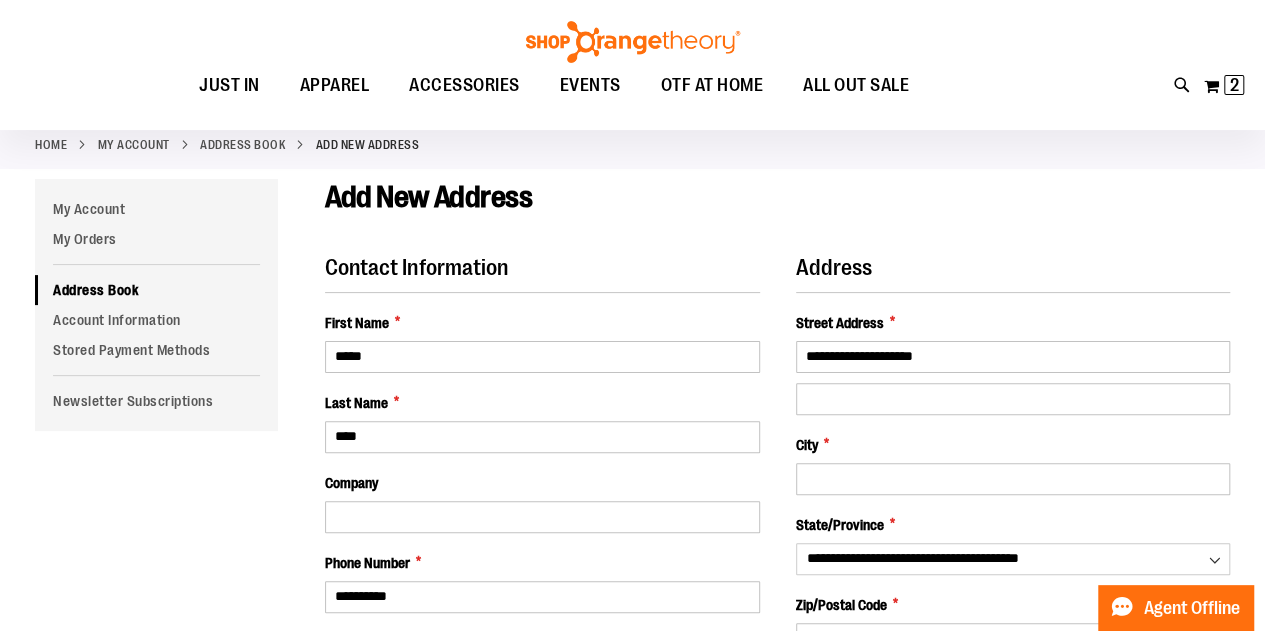 type on "**********" 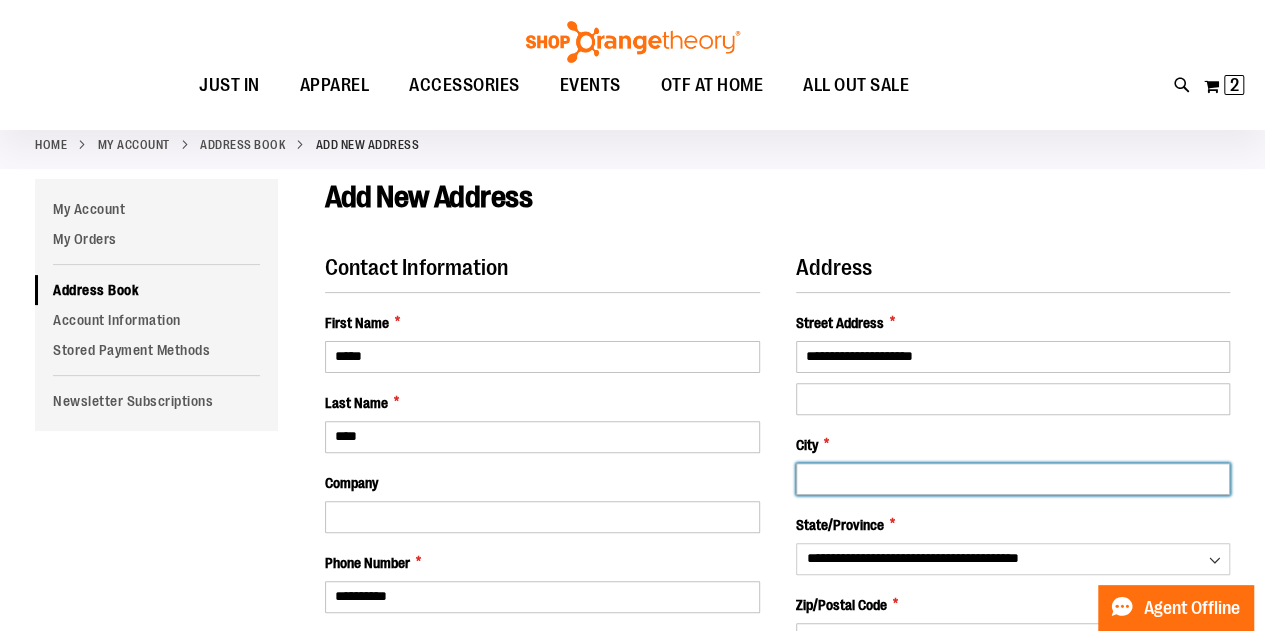 type on "******" 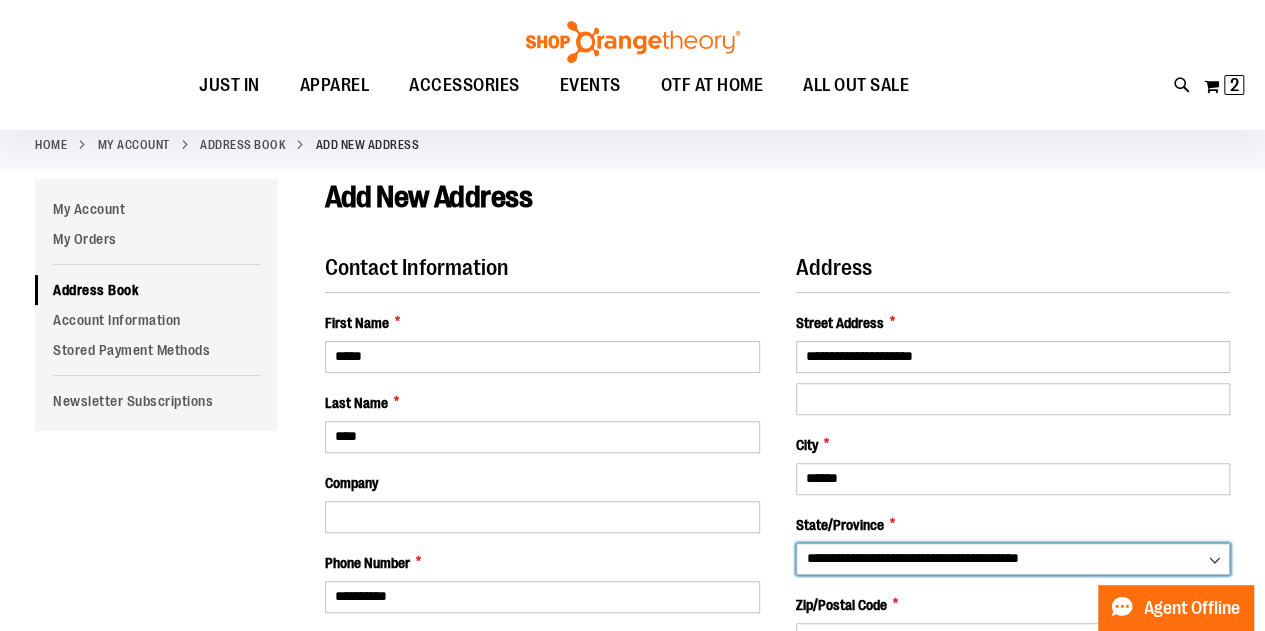 select on "**" 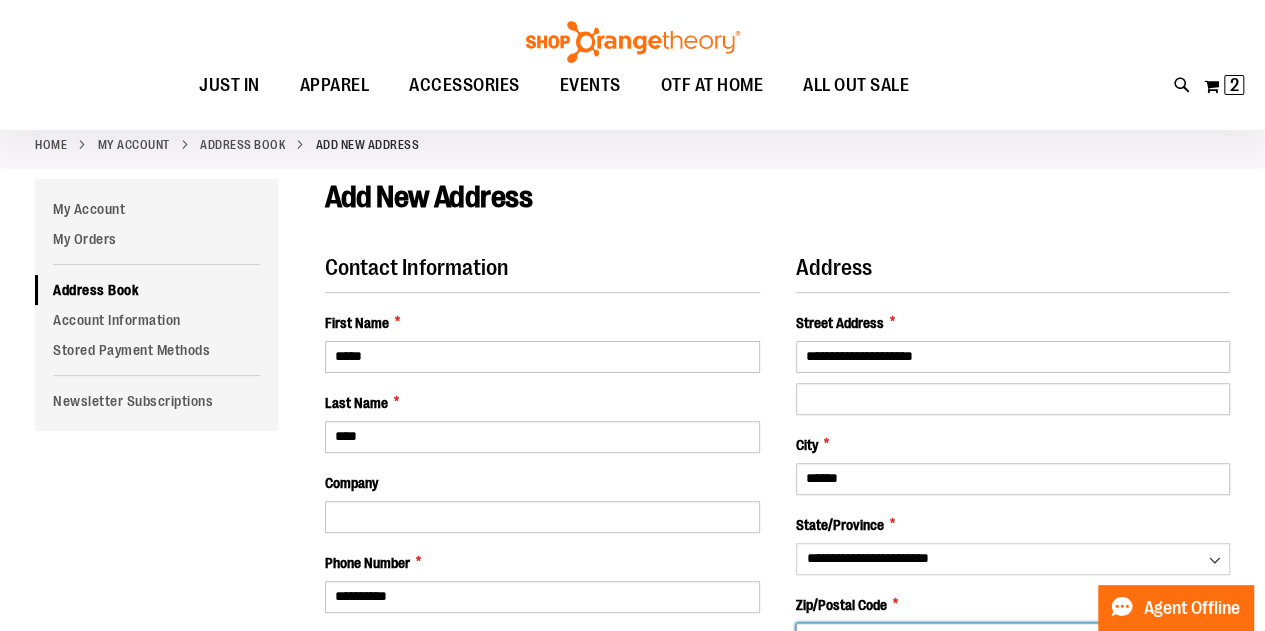 type on "*****" 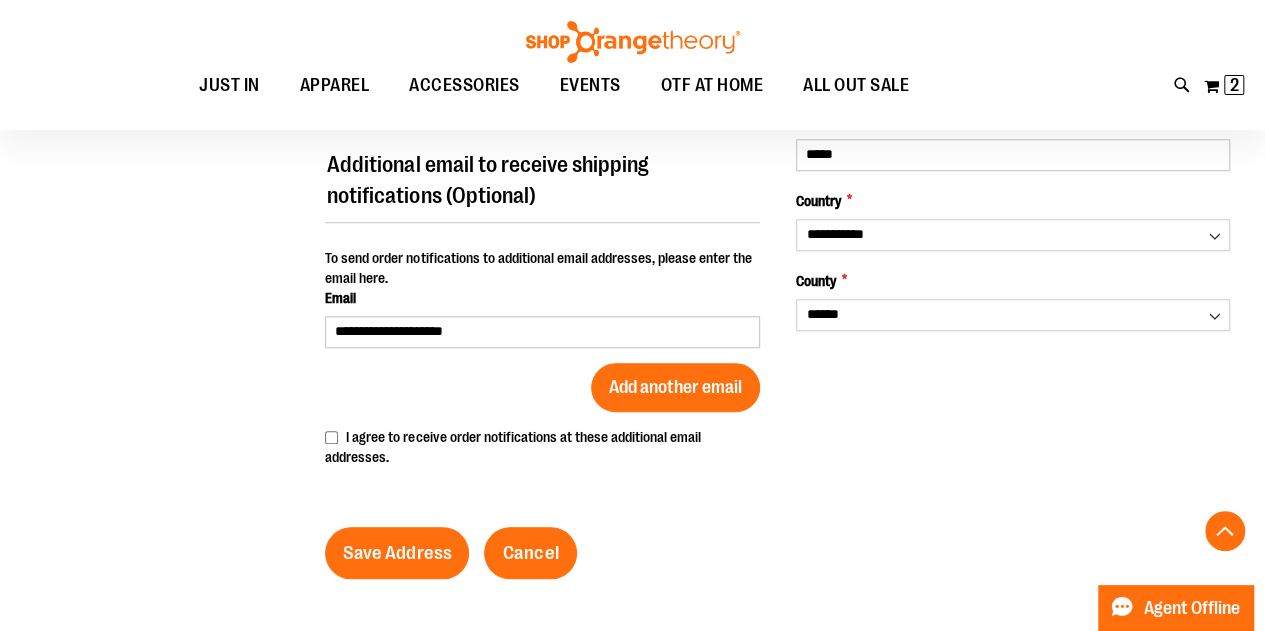 scroll, scrollTop: 600, scrollLeft: 0, axis: vertical 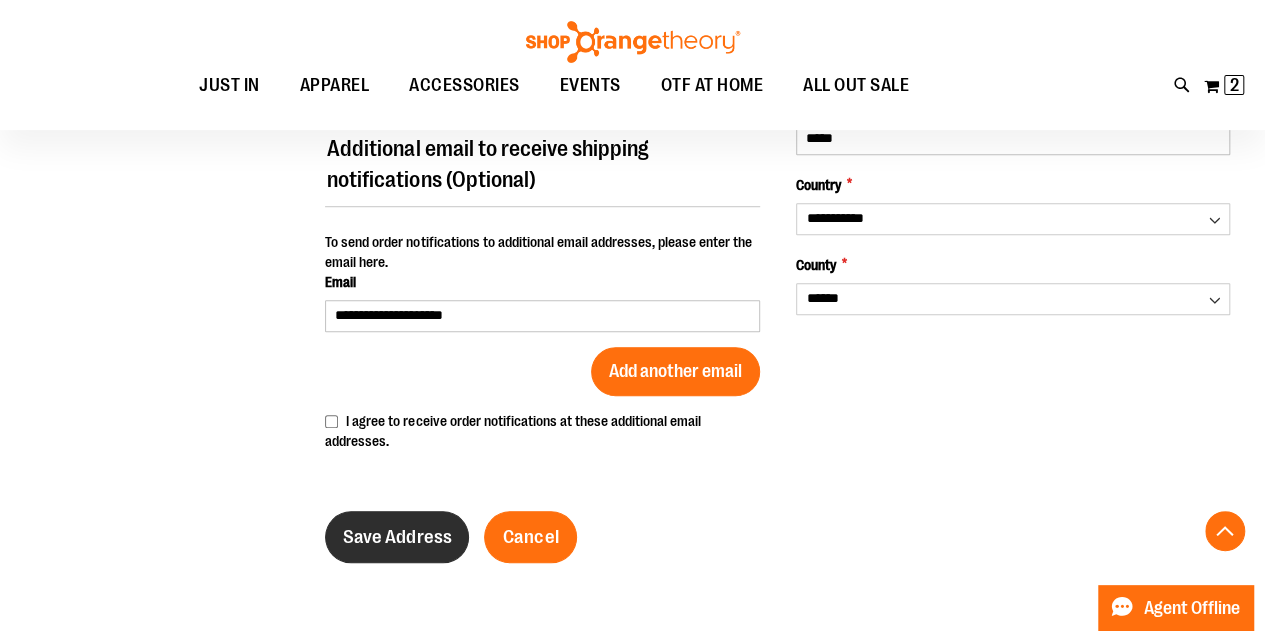 click on "Save Address" at bounding box center (397, 537) 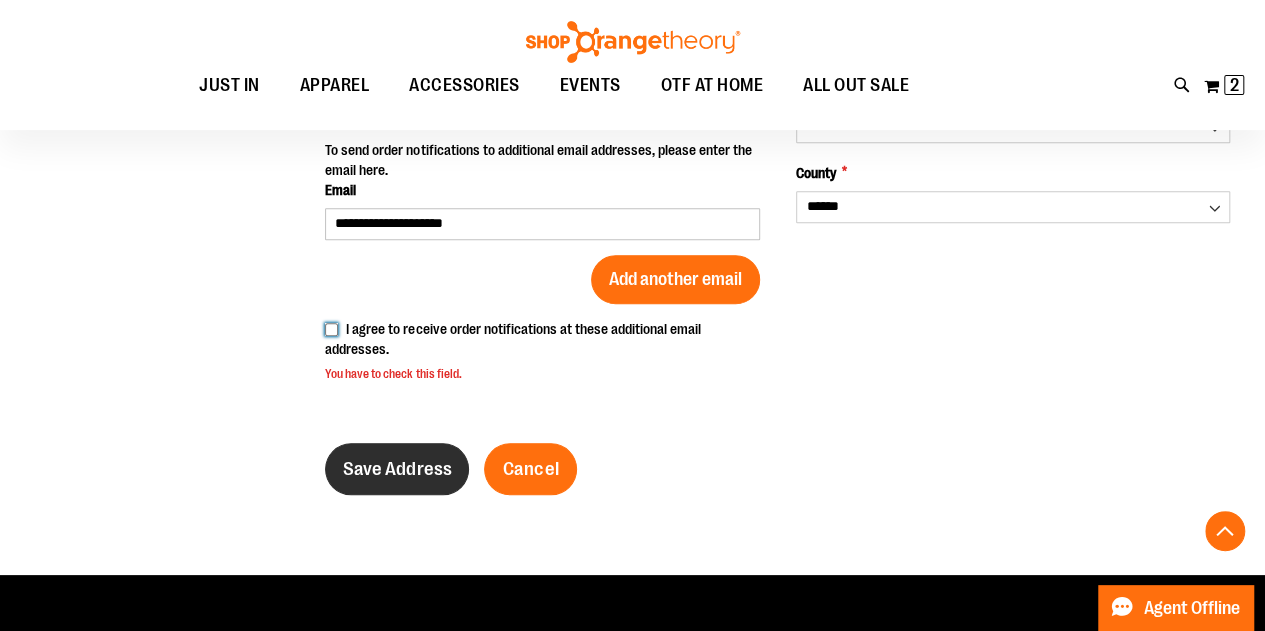 scroll, scrollTop: 693, scrollLeft: 0, axis: vertical 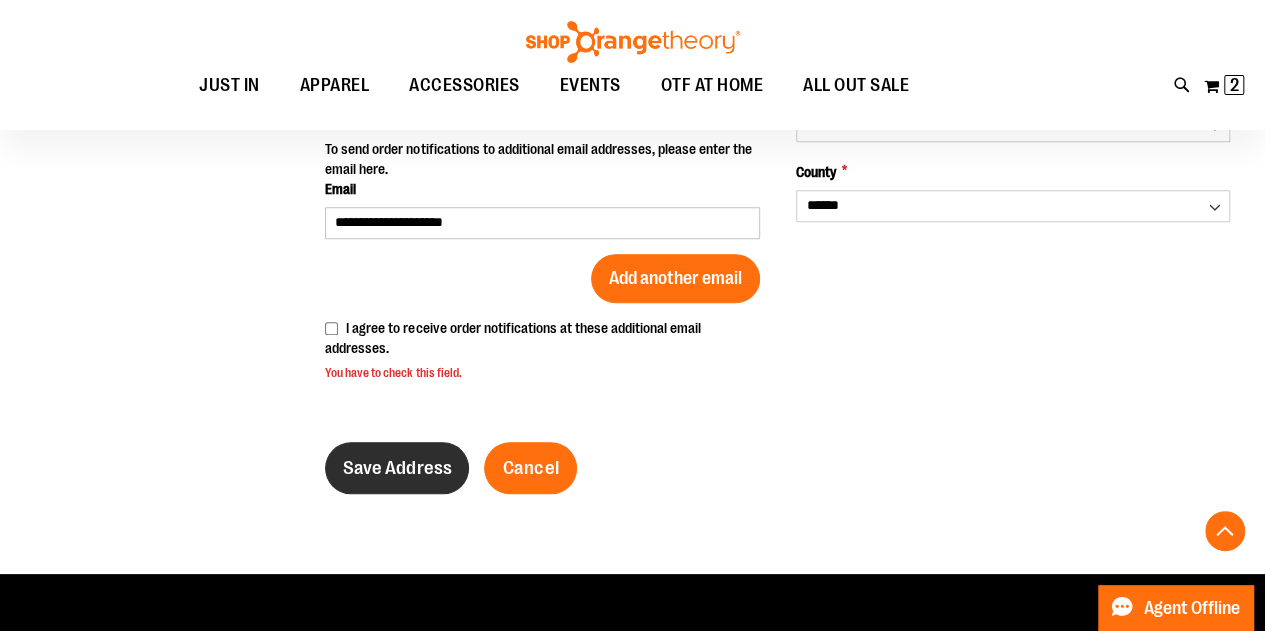 click on "Save Address" at bounding box center [397, 468] 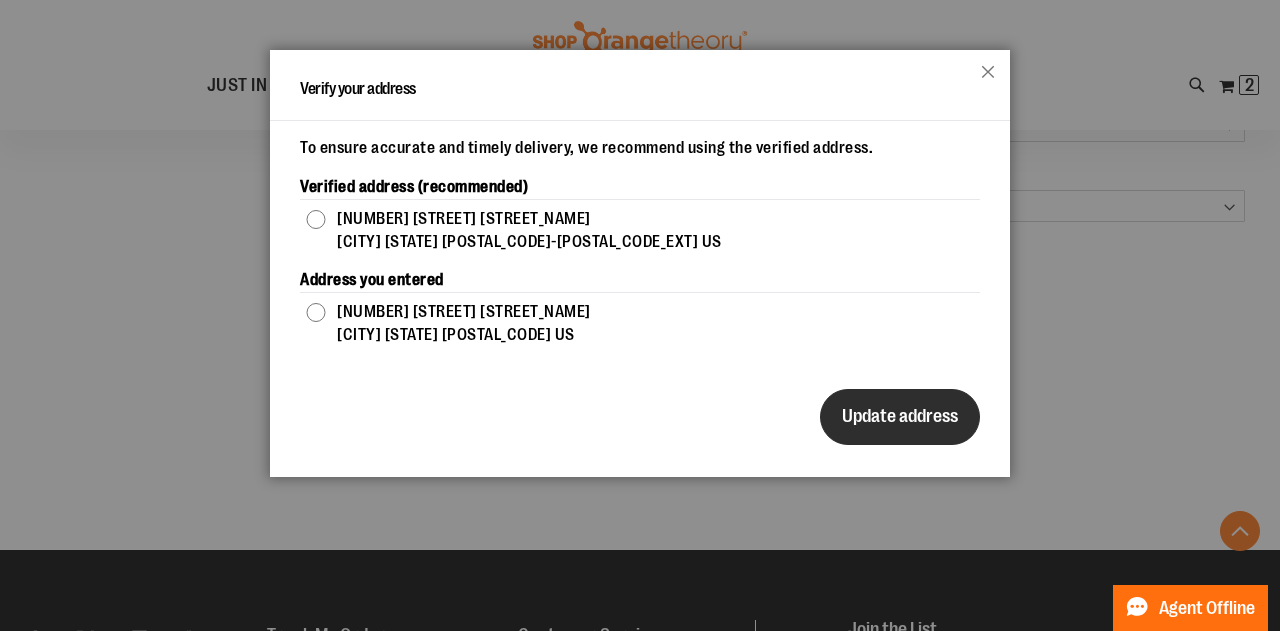 click on "Update address" at bounding box center [900, 417] 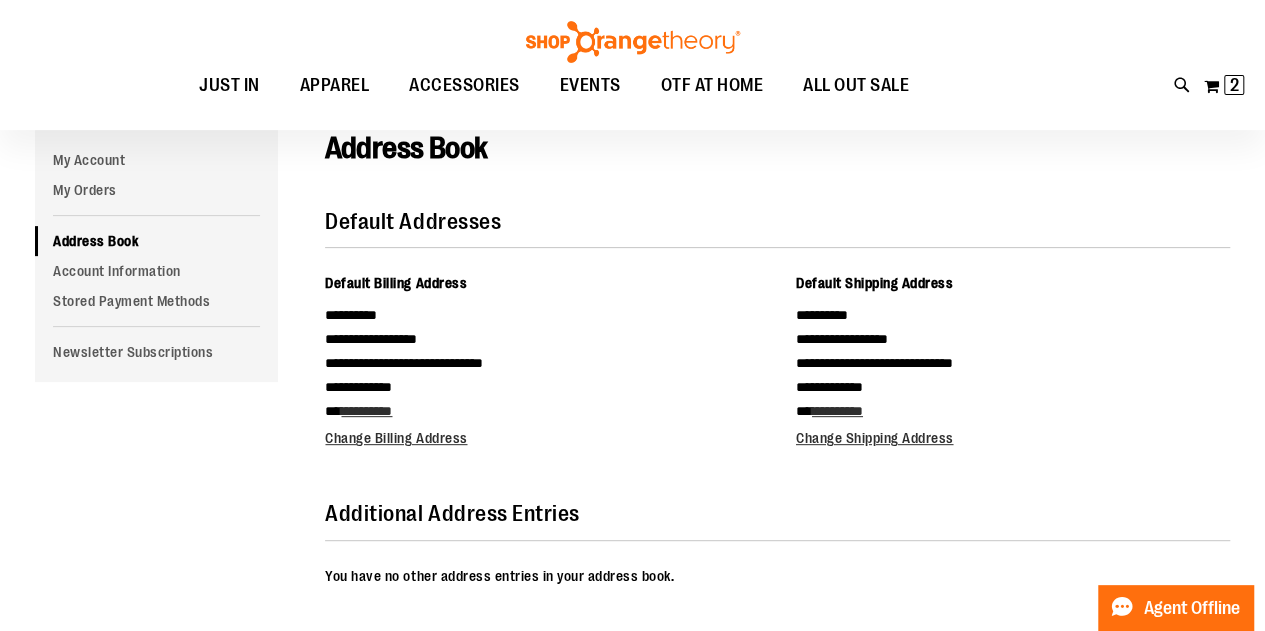 scroll, scrollTop: 200, scrollLeft: 0, axis: vertical 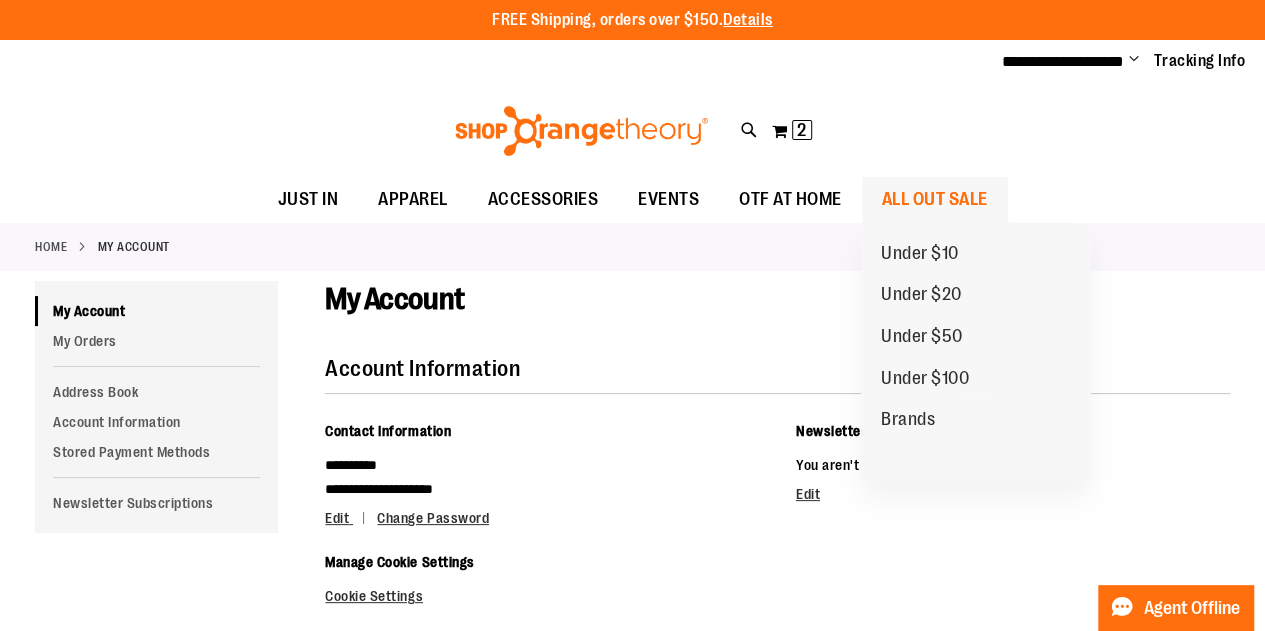 click on "ALL OUT SALE" at bounding box center (935, 199) 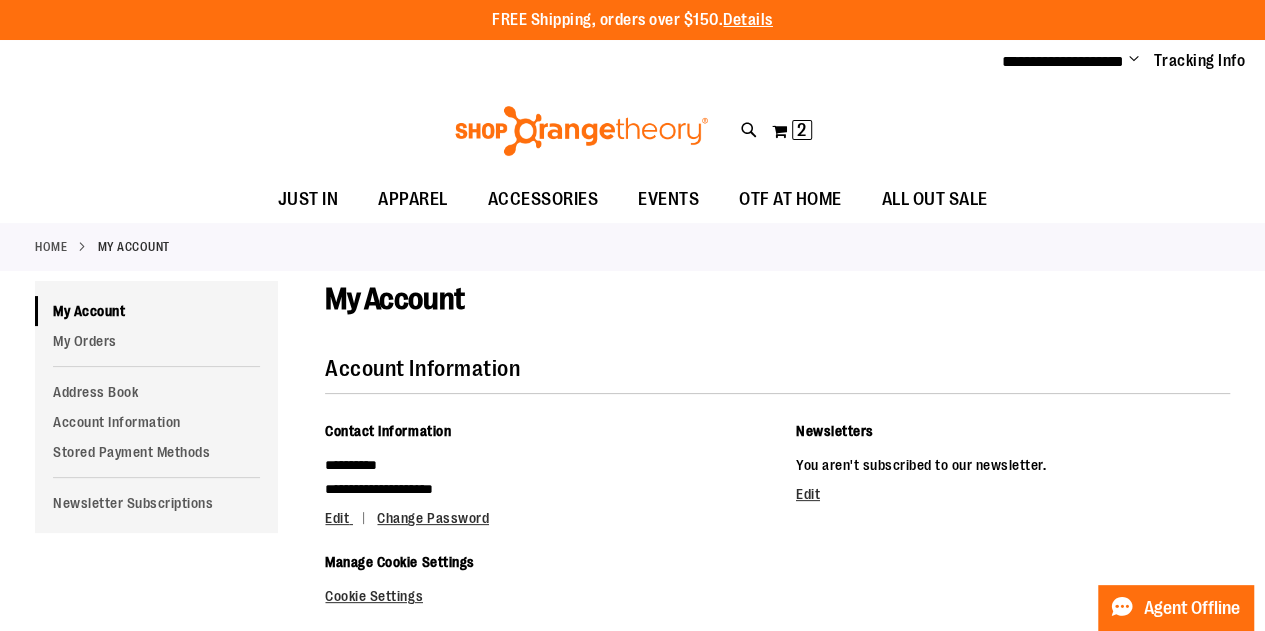 scroll, scrollTop: 97, scrollLeft: 0, axis: vertical 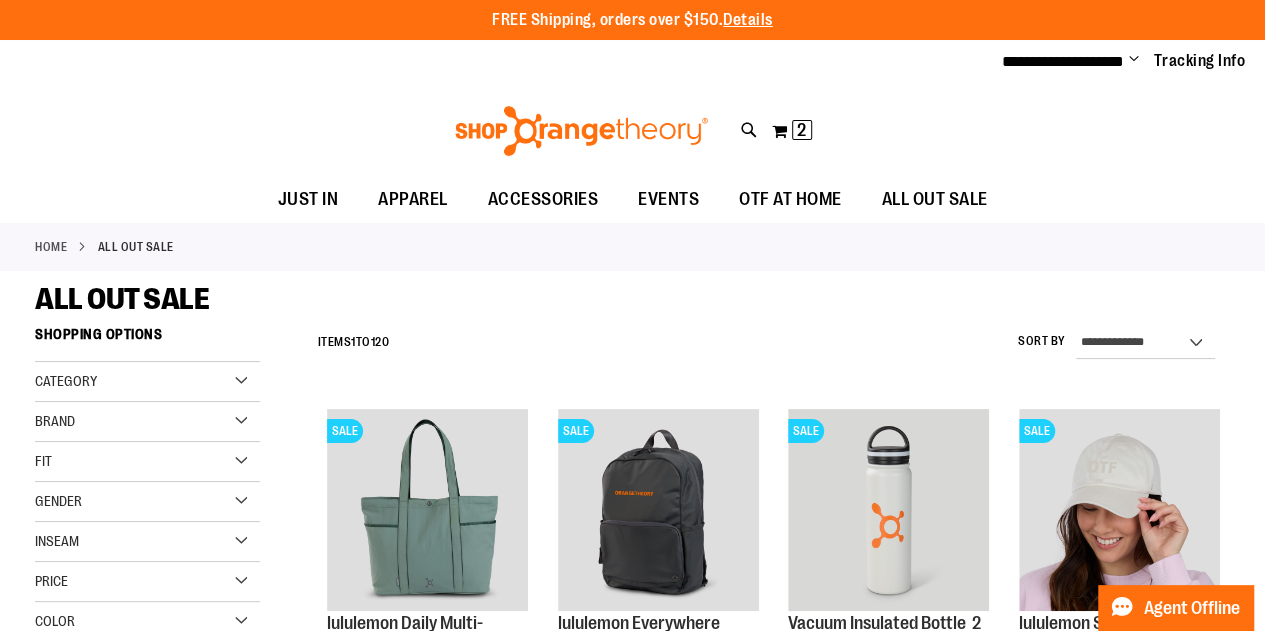 click on "Home" at bounding box center (51, 247) 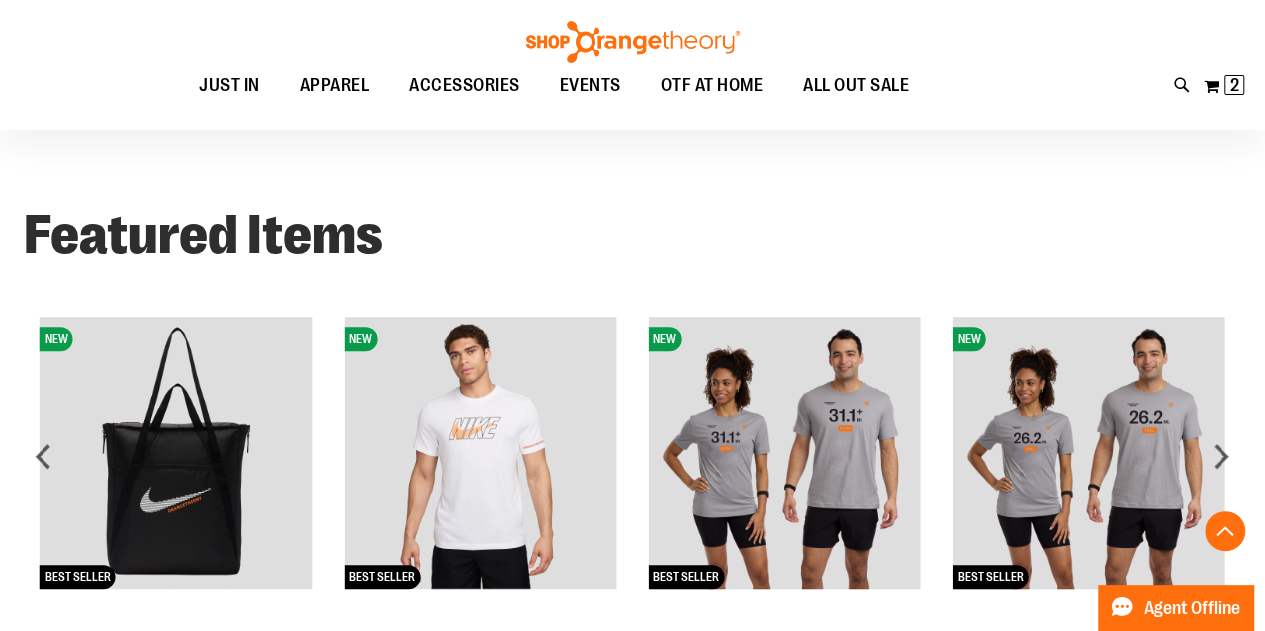 scroll, scrollTop: 0, scrollLeft: 0, axis: both 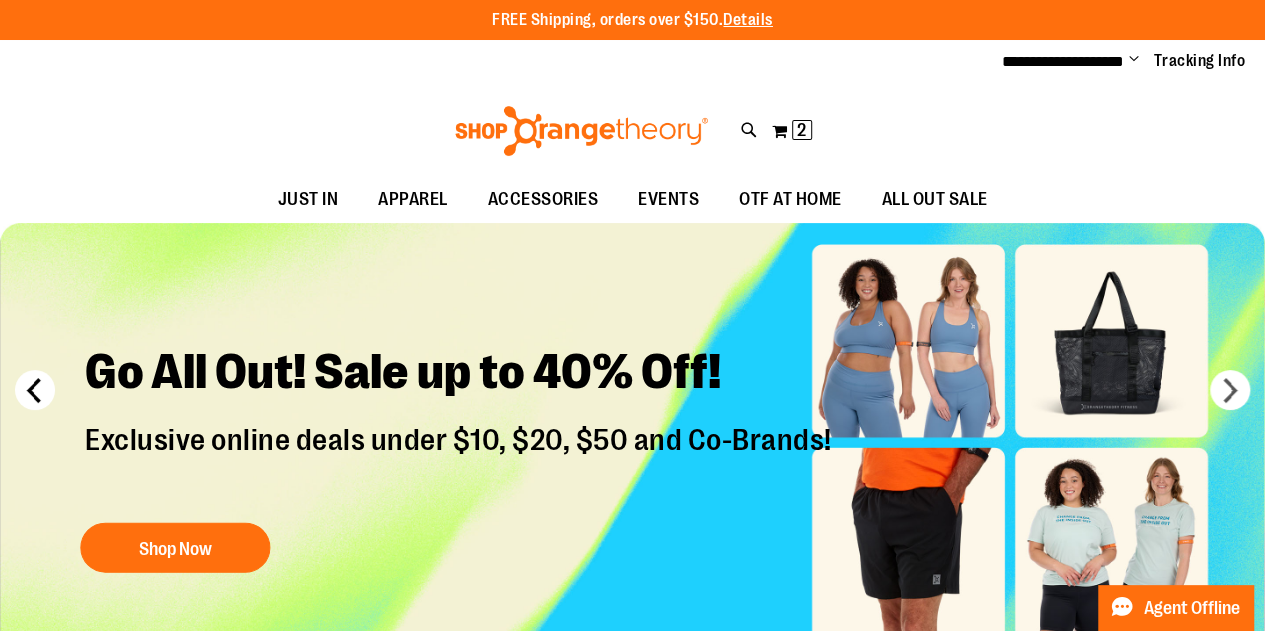 click on "prev" at bounding box center (35, 390) 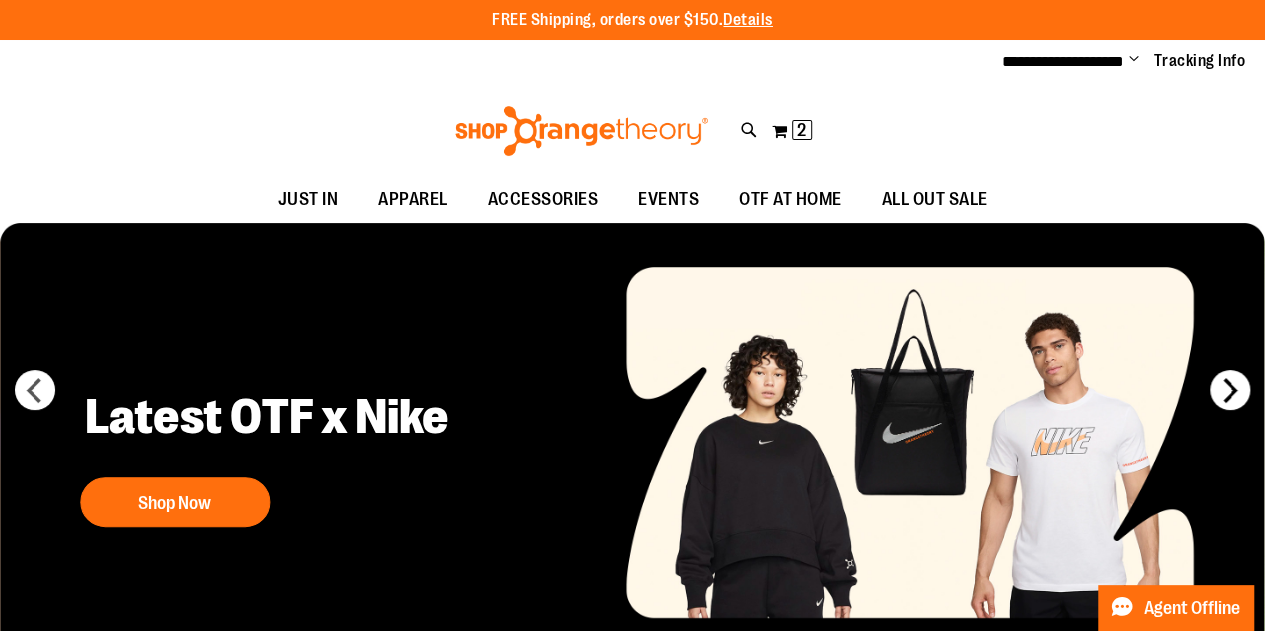click on "next" at bounding box center (1230, 390) 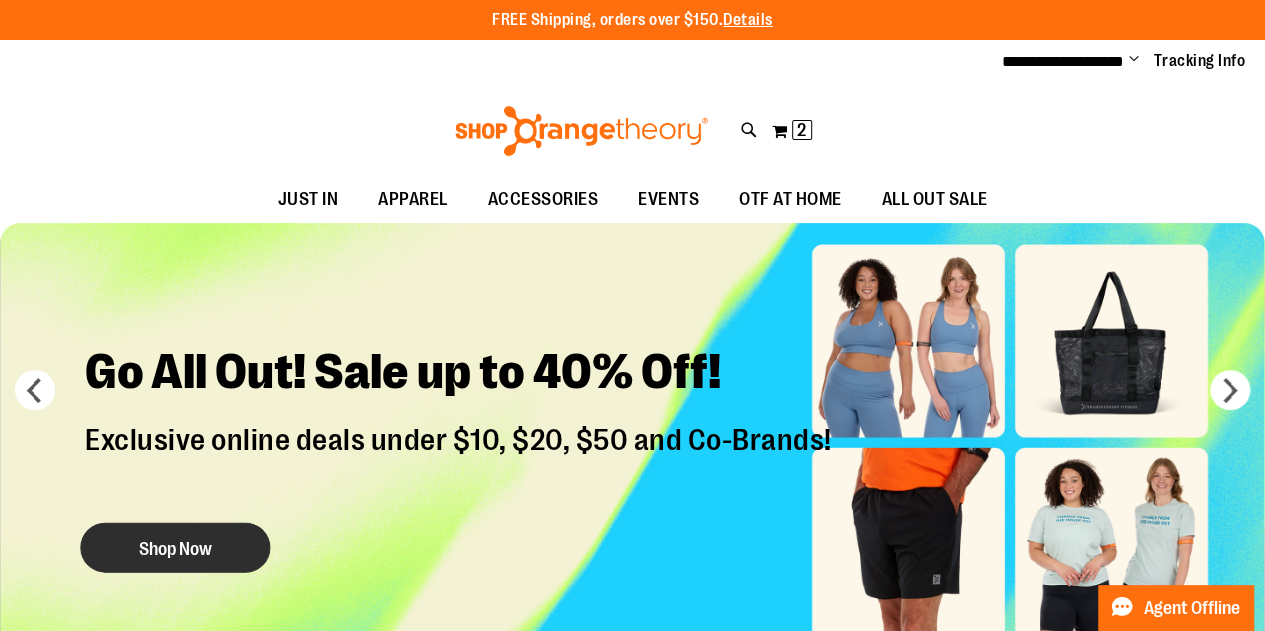 click on "Shop Now" at bounding box center (175, 548) 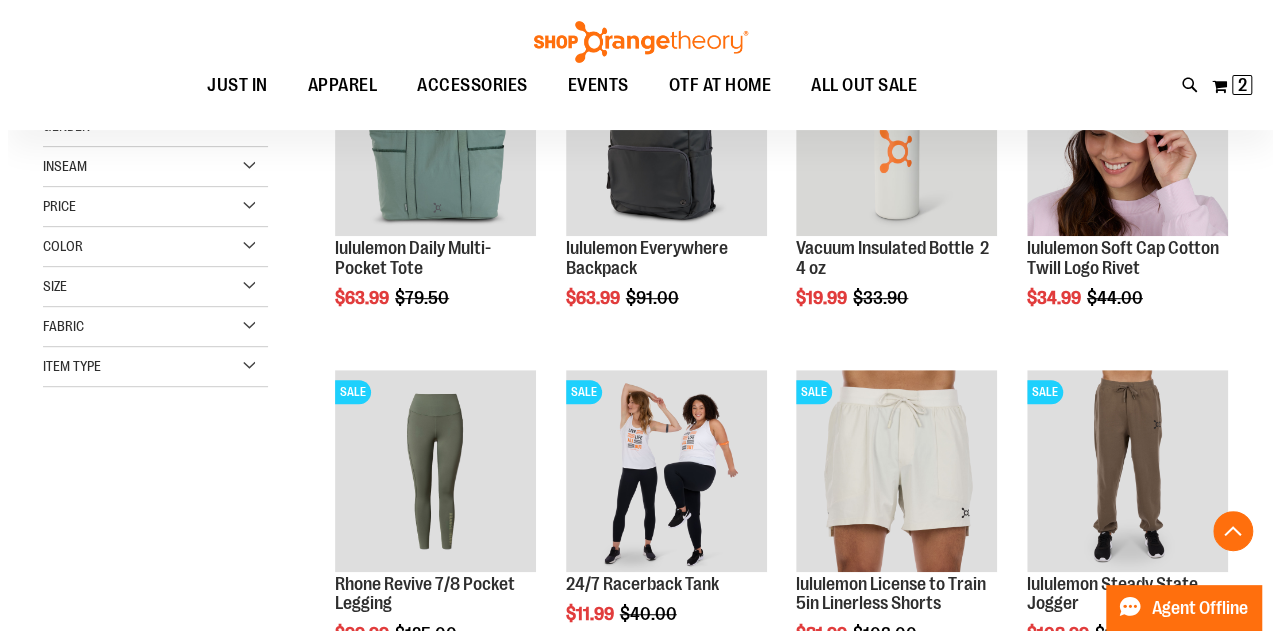 scroll, scrollTop: 400, scrollLeft: 0, axis: vertical 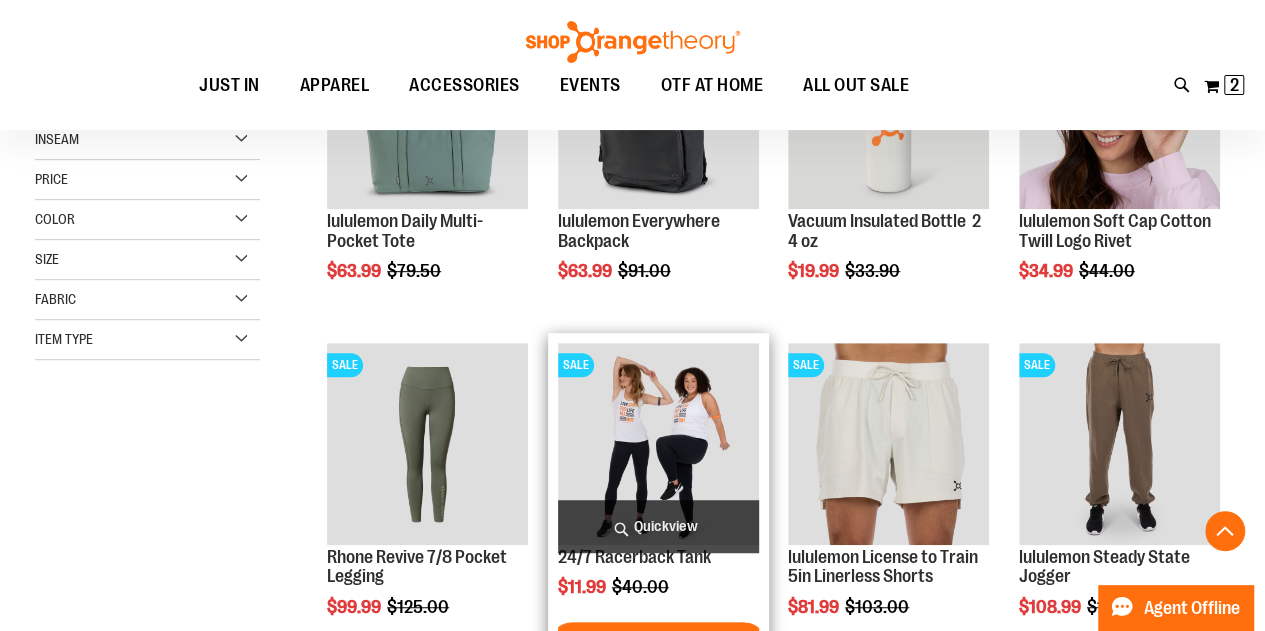click on "Quickview" at bounding box center [658, 526] 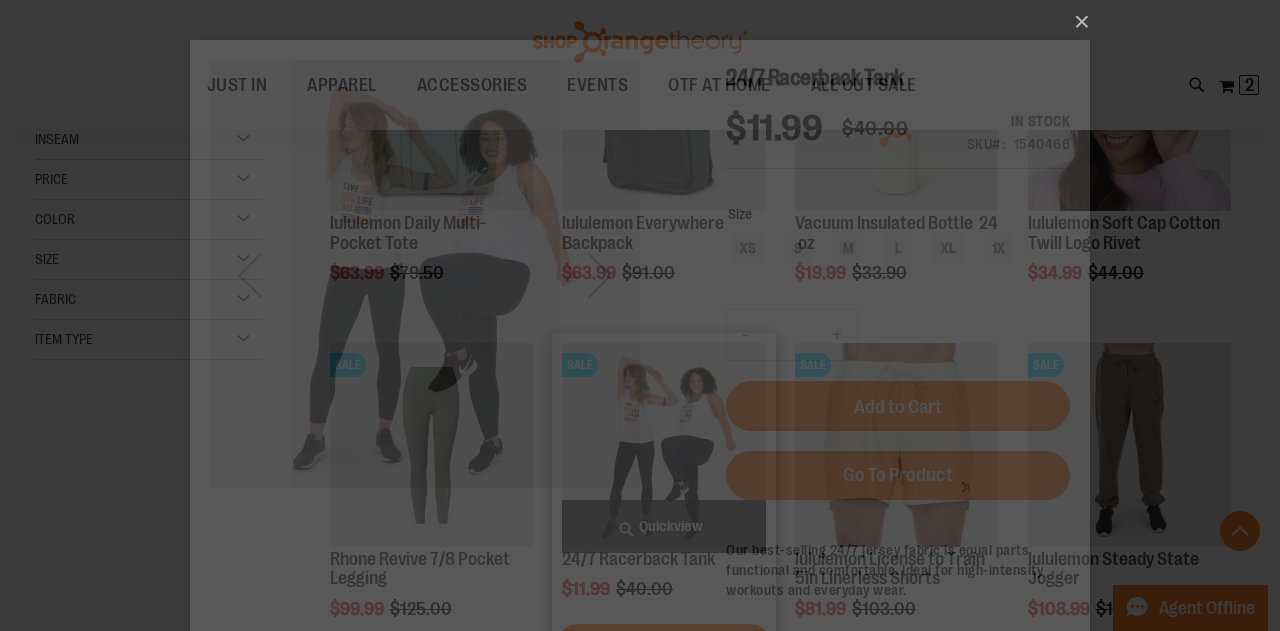 scroll, scrollTop: 0, scrollLeft: 0, axis: both 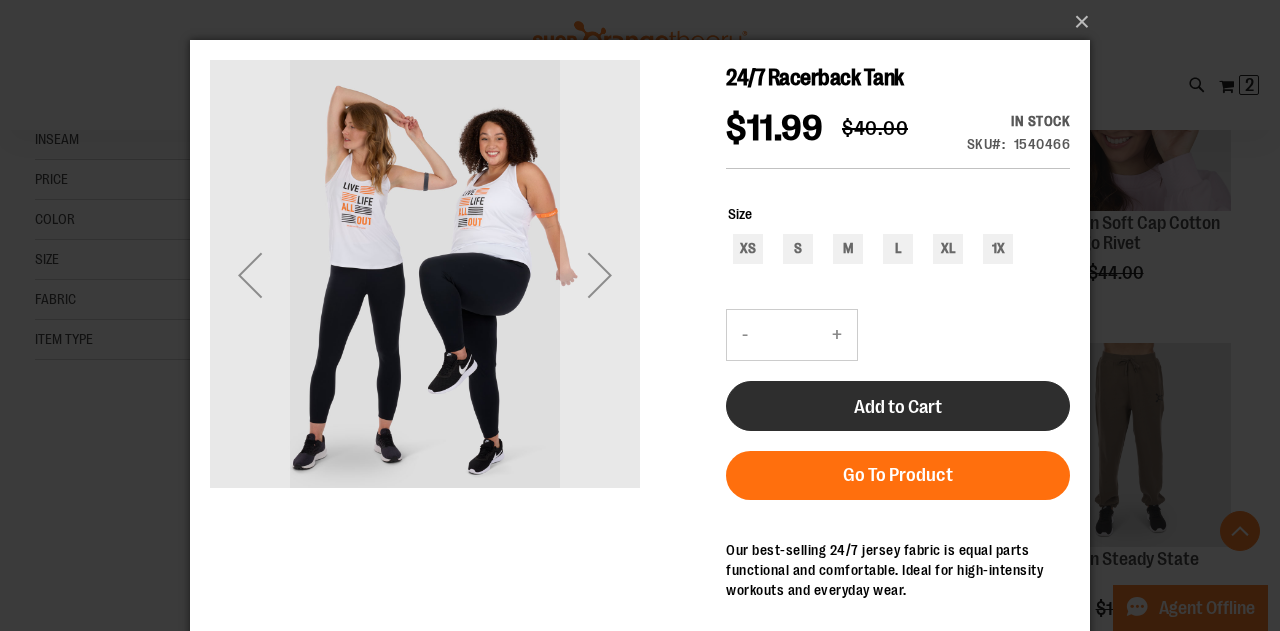 click on "Add to Cart" at bounding box center [898, 406] 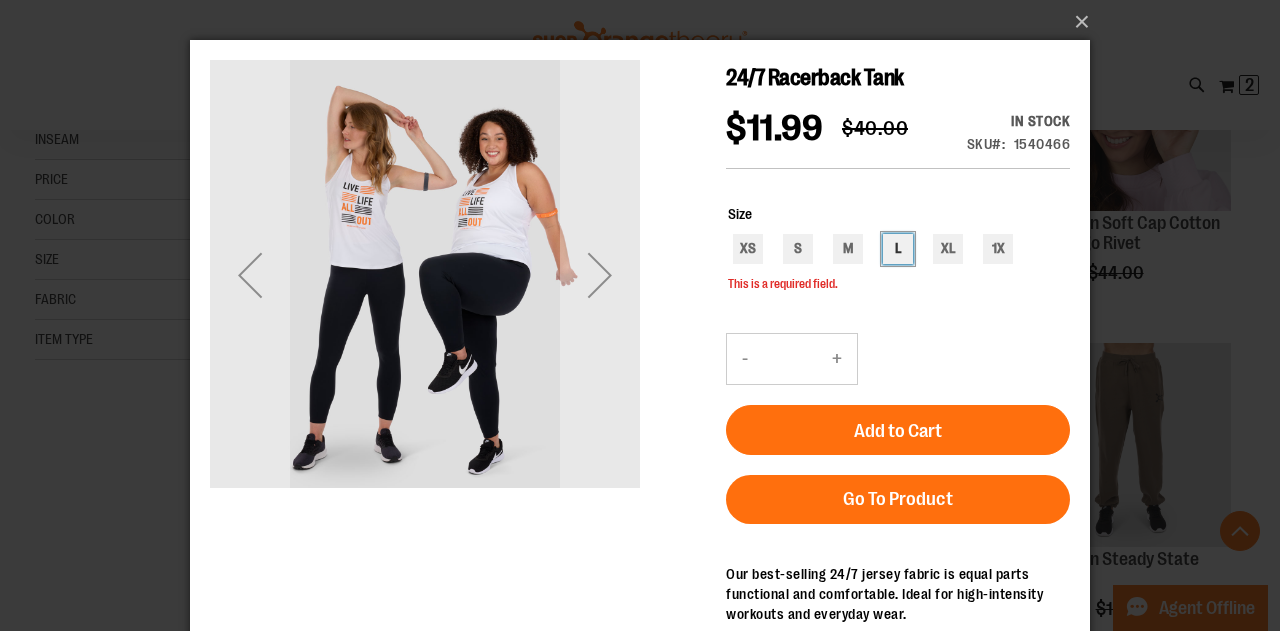 click on "L" at bounding box center [898, 249] 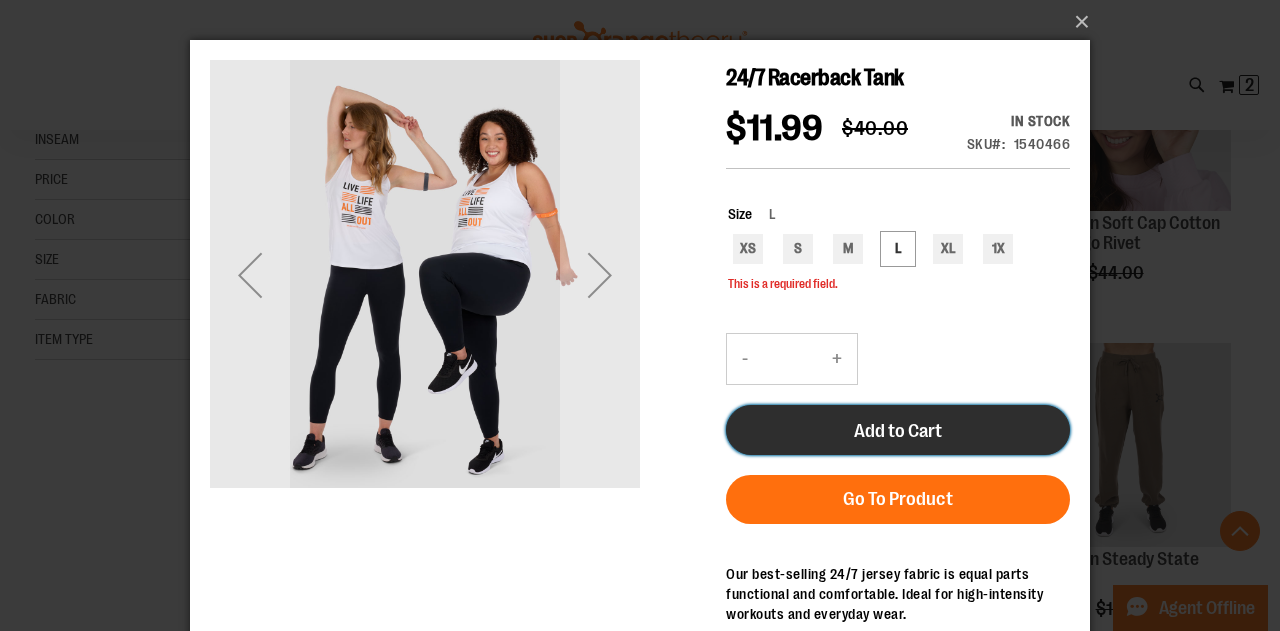 click on "Add to Cart" at bounding box center (898, 430) 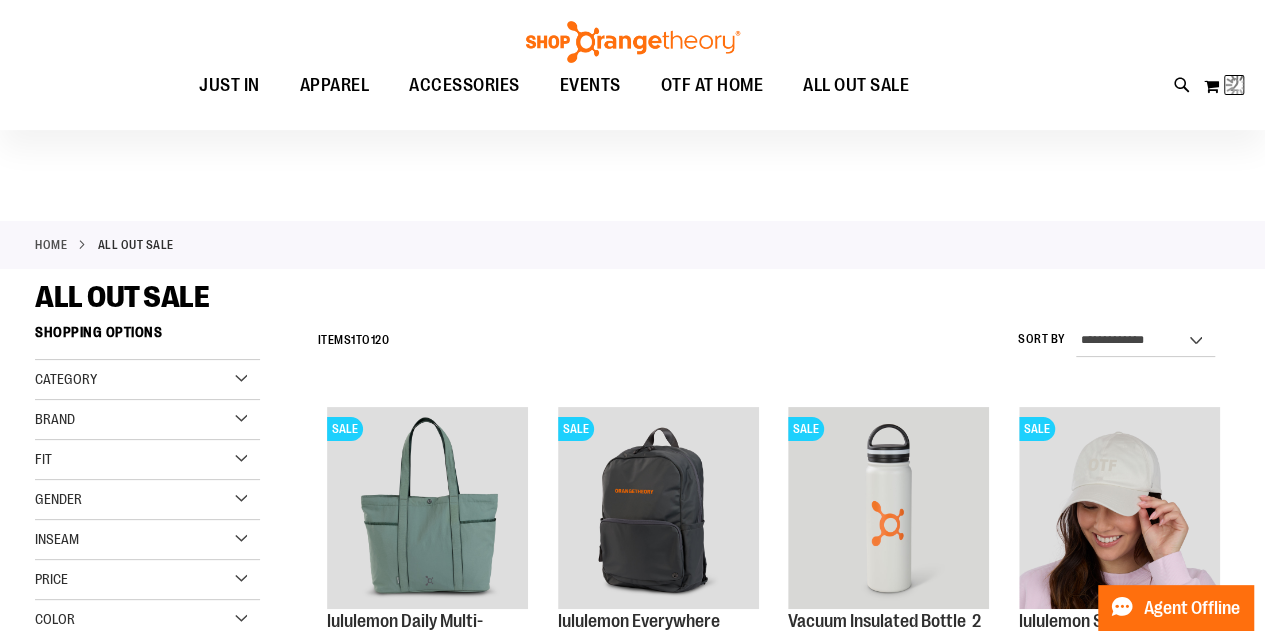 scroll, scrollTop: 0, scrollLeft: 0, axis: both 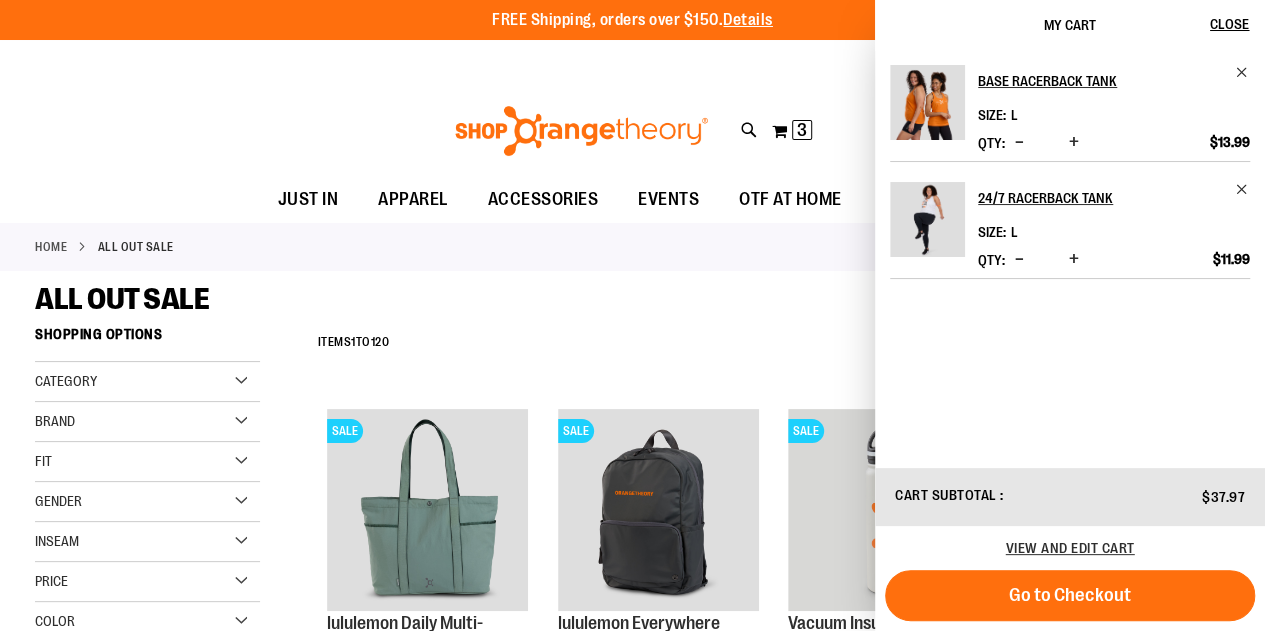 click at bounding box center [1019, 259] 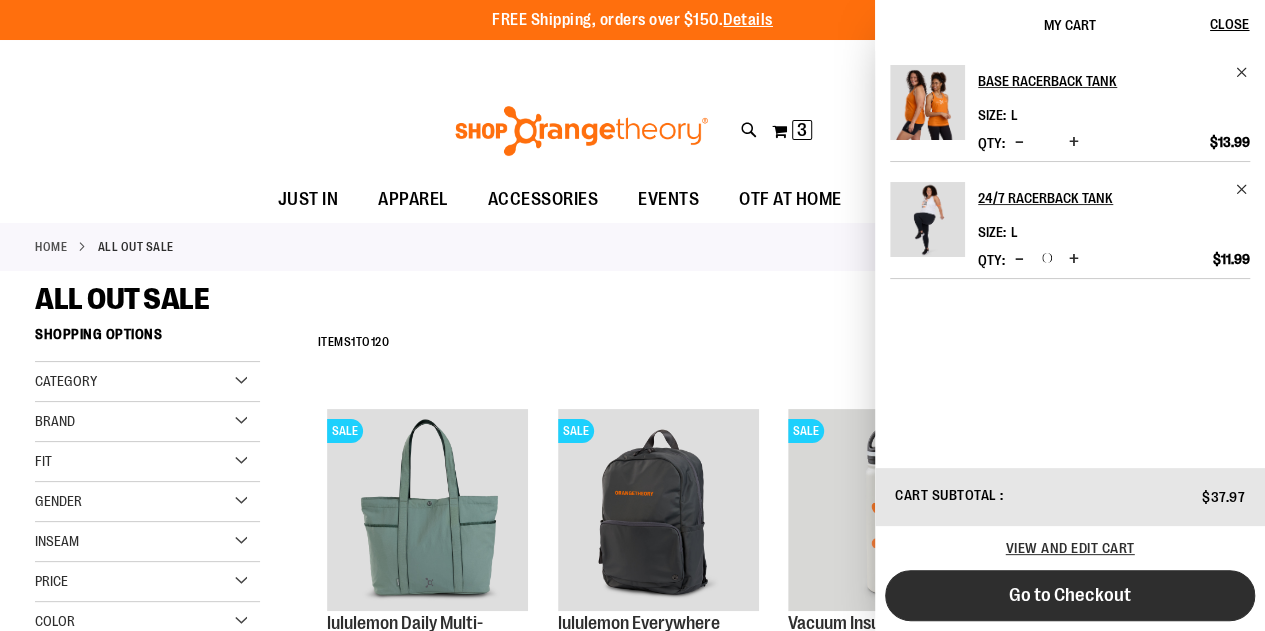 click on "Go to Checkout" at bounding box center [1070, 595] 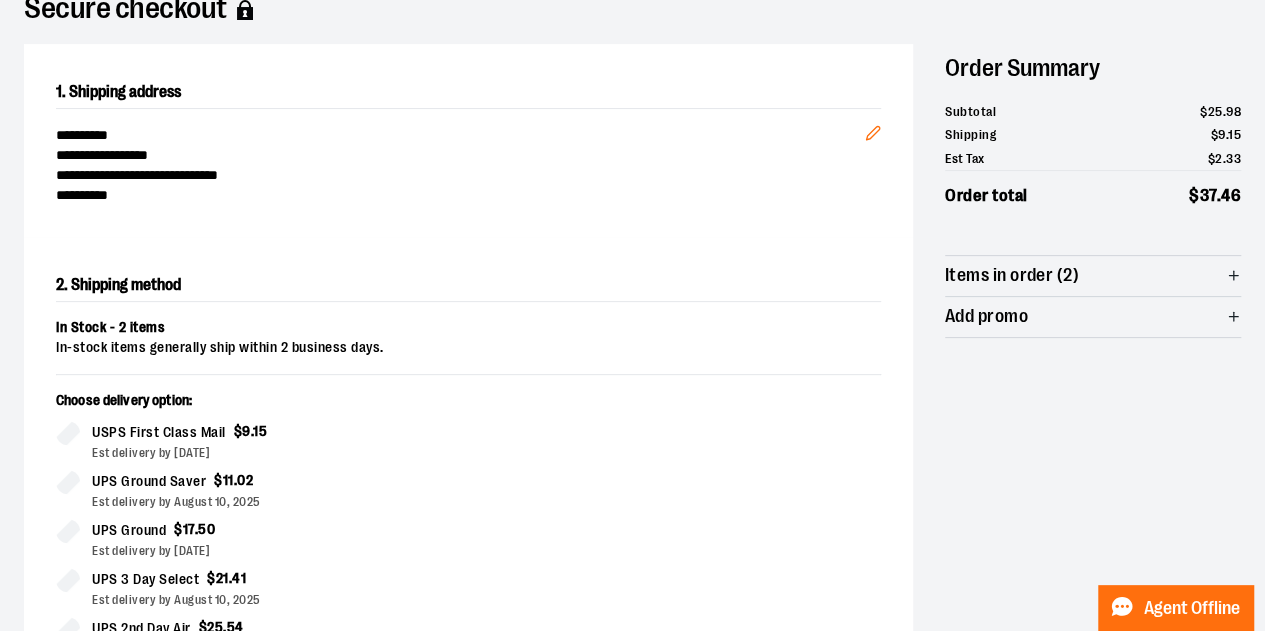 scroll, scrollTop: 0, scrollLeft: 0, axis: both 